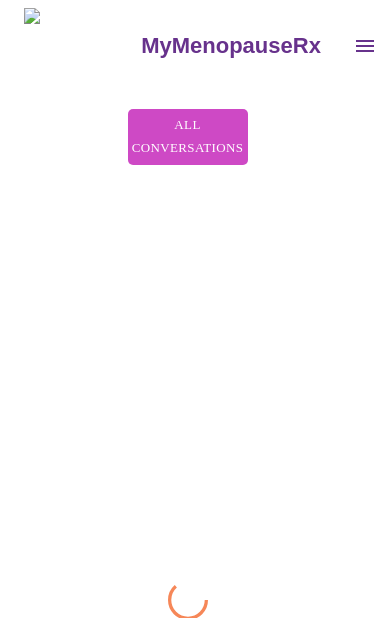 scroll, scrollTop: 0, scrollLeft: 0, axis: both 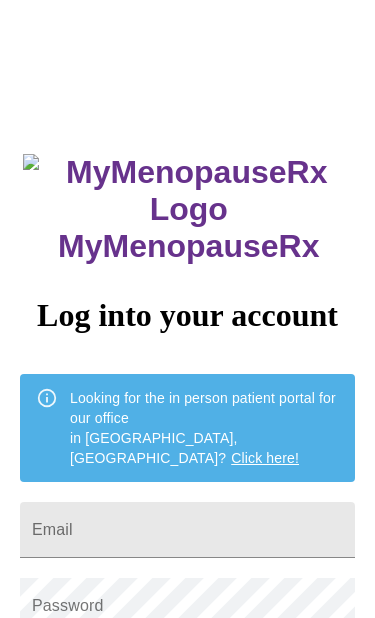 click on "Email" at bounding box center (187, 530) 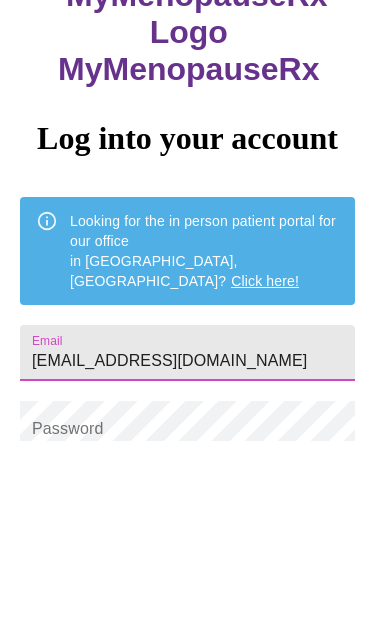 type on "Shannonmpickens@gmail.com" 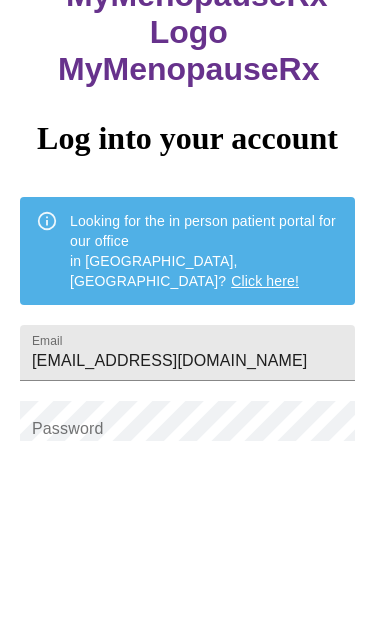 scroll, scrollTop: 177, scrollLeft: 0, axis: vertical 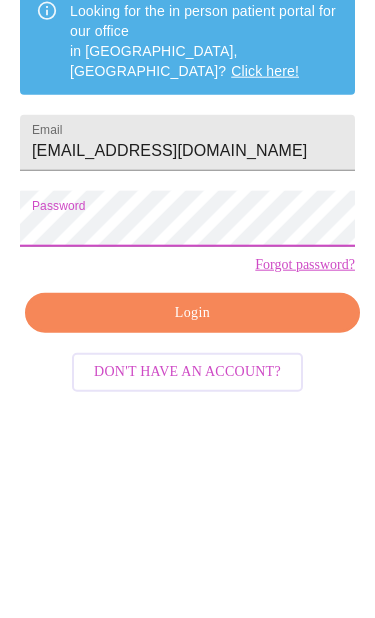 click on "Login" at bounding box center [192, 529] 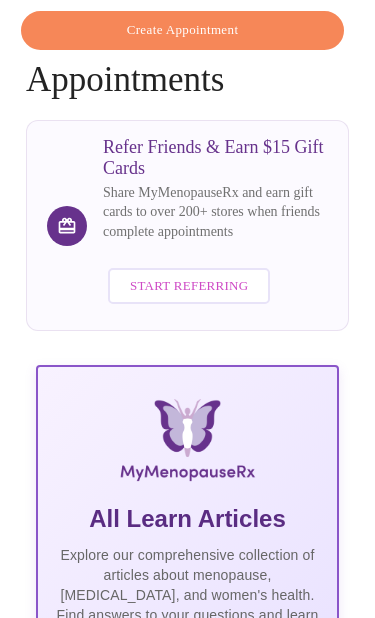 scroll, scrollTop: 0, scrollLeft: 0, axis: both 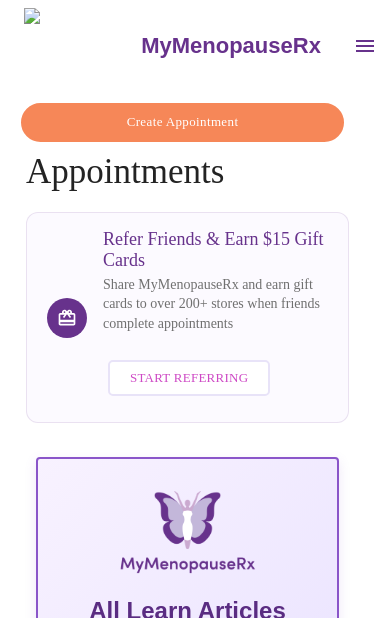 click 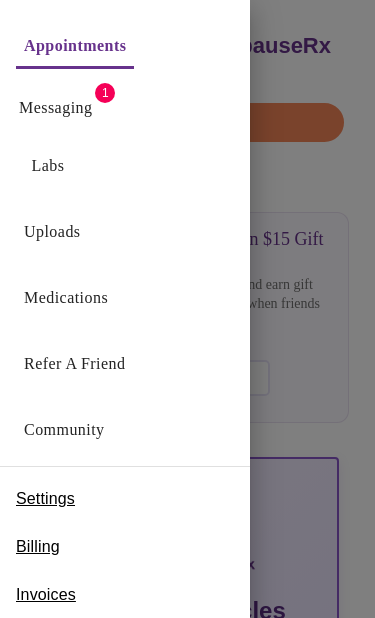 click on "Labs" at bounding box center [125, 161] 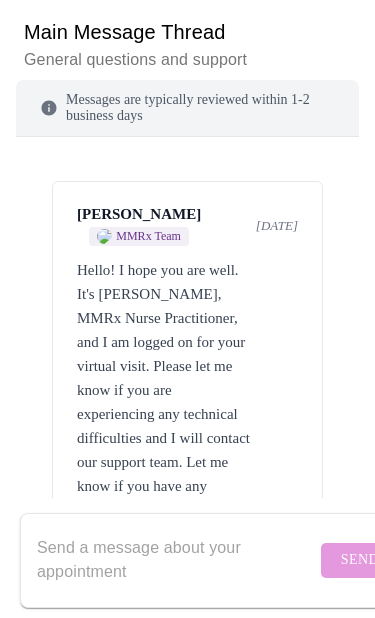 scroll, scrollTop: 262, scrollLeft: 0, axis: vertical 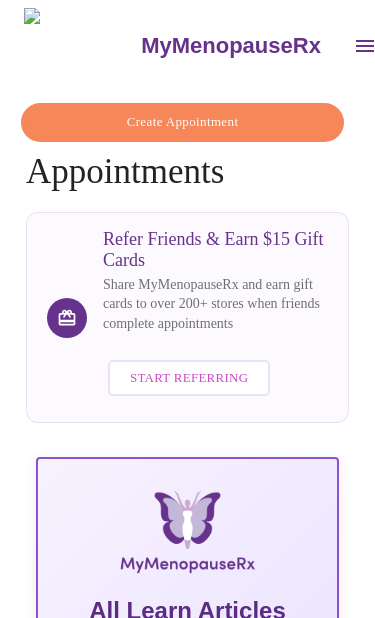 click 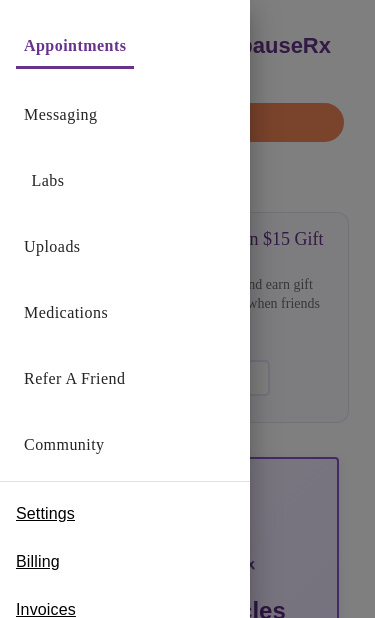 click on "Labs" at bounding box center (125, 176) 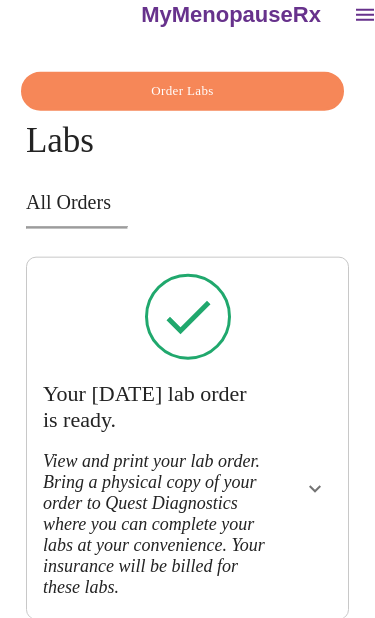 scroll, scrollTop: 0, scrollLeft: 0, axis: both 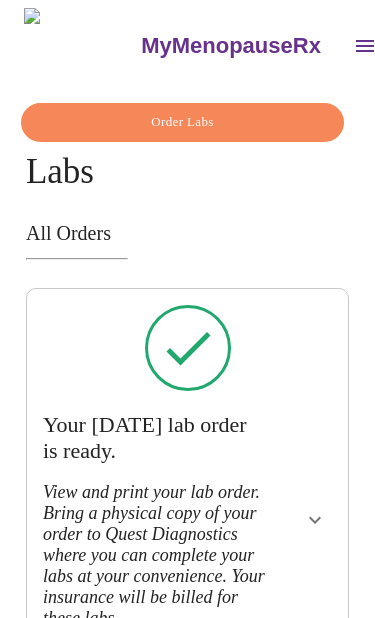 click on "Order Labs" at bounding box center [182, 122] 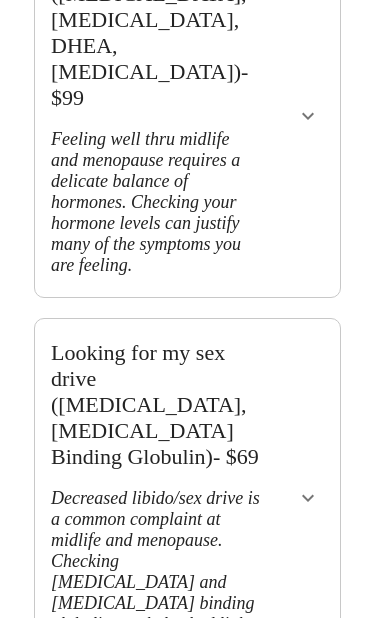 scroll, scrollTop: 777, scrollLeft: 0, axis: vertical 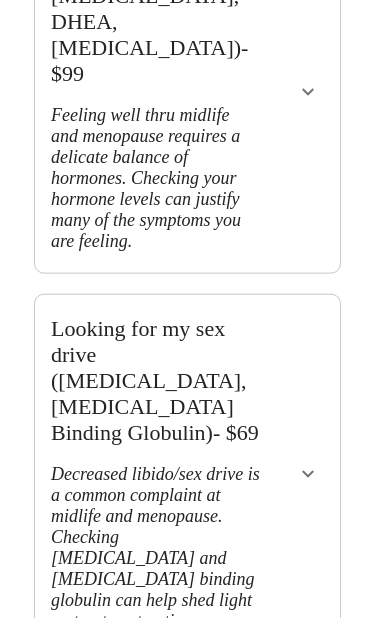 click 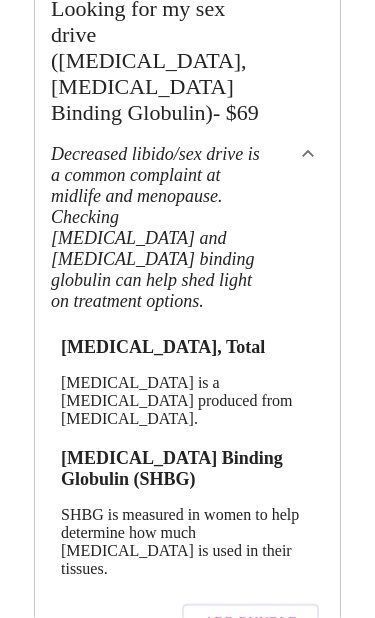 scroll, scrollTop: 1130, scrollLeft: 0, axis: vertical 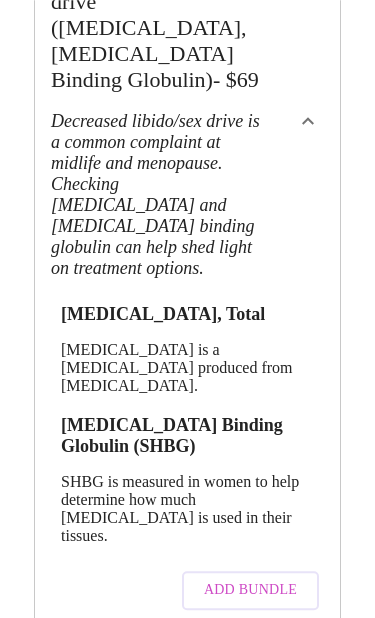 click on "Add Bundle" at bounding box center [250, 590] 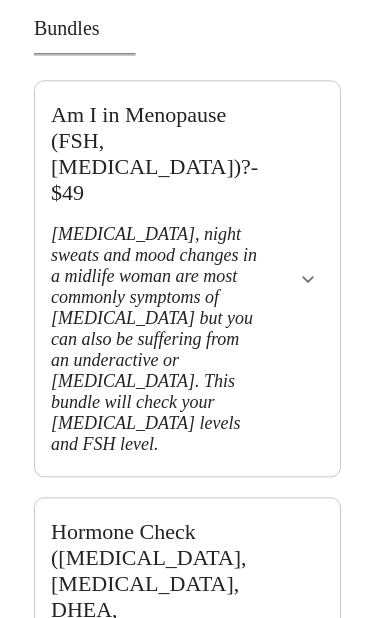 scroll, scrollTop: 0, scrollLeft: 0, axis: both 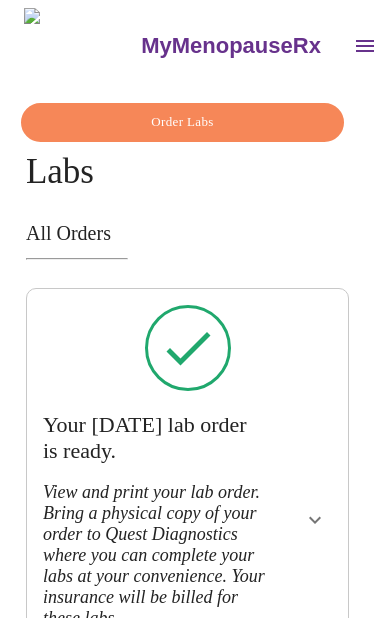 click on "Your Wednesday, June 18th lab order is ready." at bounding box center [154, 438] 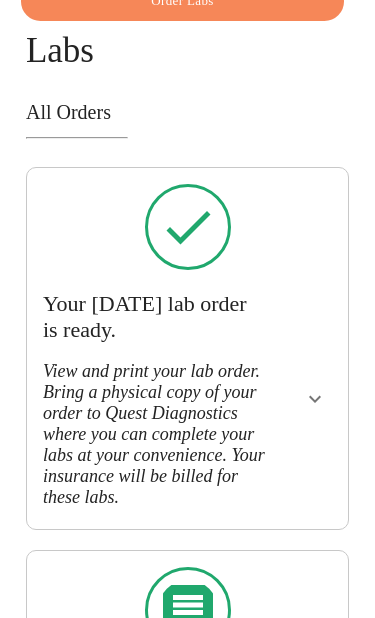 scroll, scrollTop: 140, scrollLeft: 0, axis: vertical 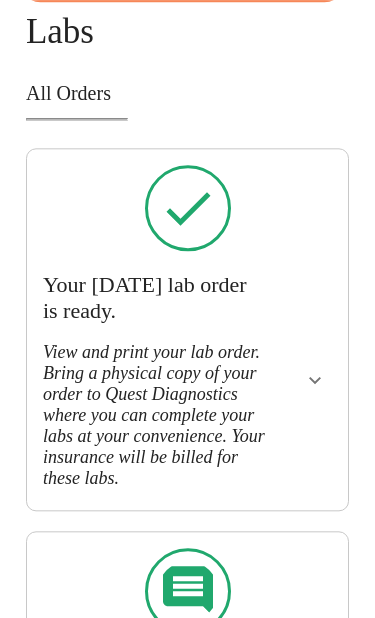 click on "View and print your lab order. Bring a physical copy of your order to Quest Diagnostics where you can complete your labs at your convenience. Your insurance will be billed for these labs." at bounding box center [154, 415] 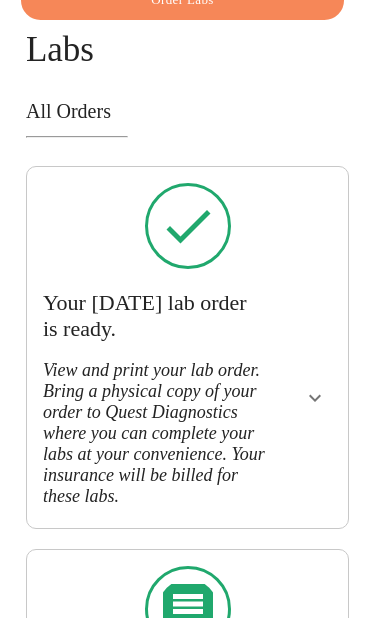 scroll, scrollTop: 0, scrollLeft: 0, axis: both 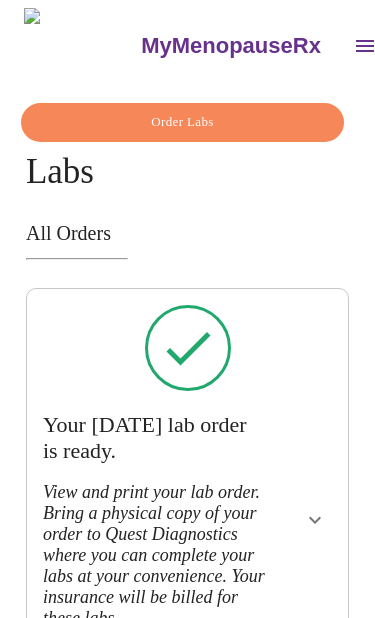 click 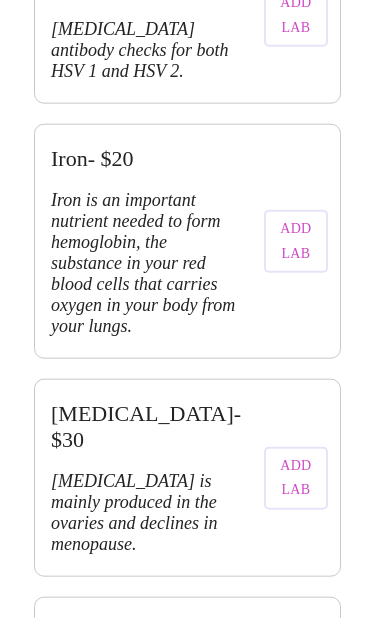 scroll, scrollTop: 6314, scrollLeft: 0, axis: vertical 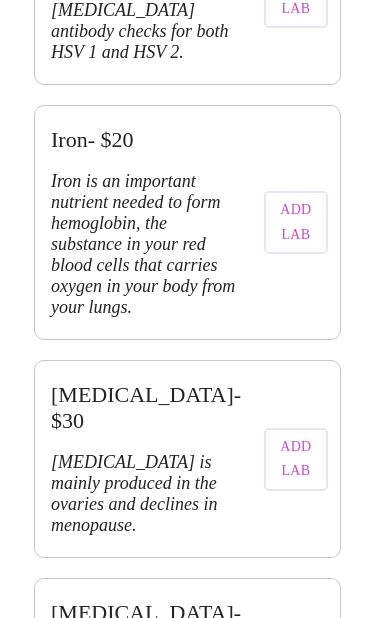click on "Add Lab" at bounding box center (296, 1139) 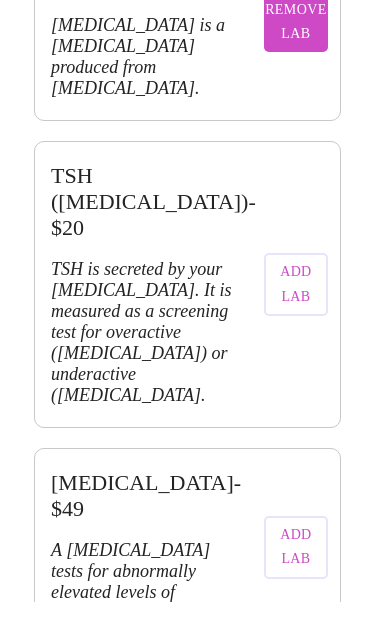 scroll, scrollTop: 7417, scrollLeft: 0, axis: vertical 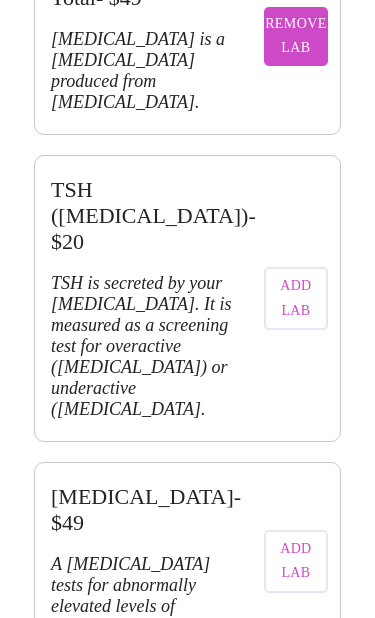 click on "Purchase Labs" at bounding box center (257, 1500) 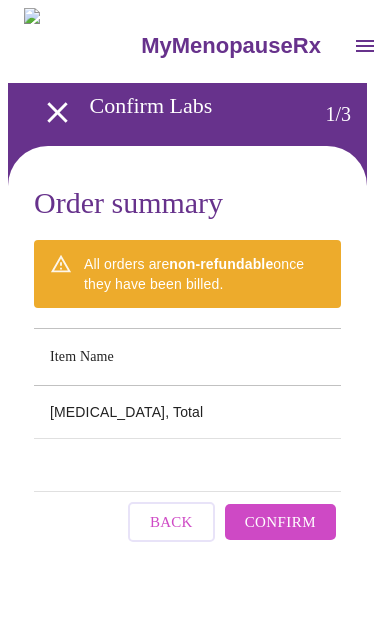 click on "Confirm" at bounding box center (280, 522) 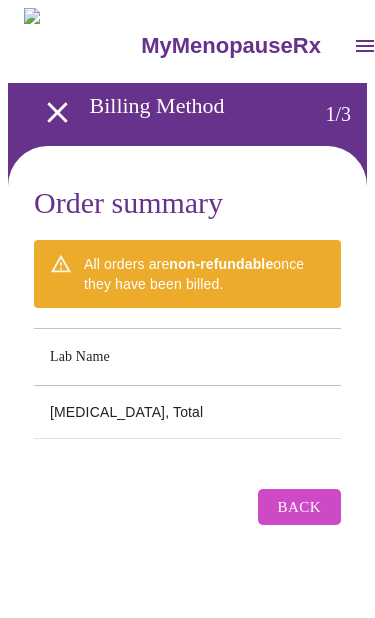 click on "Back" at bounding box center [299, 507] 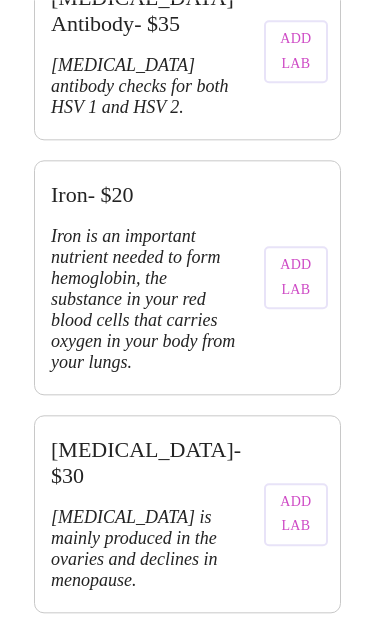 scroll, scrollTop: 6266, scrollLeft: 0, axis: vertical 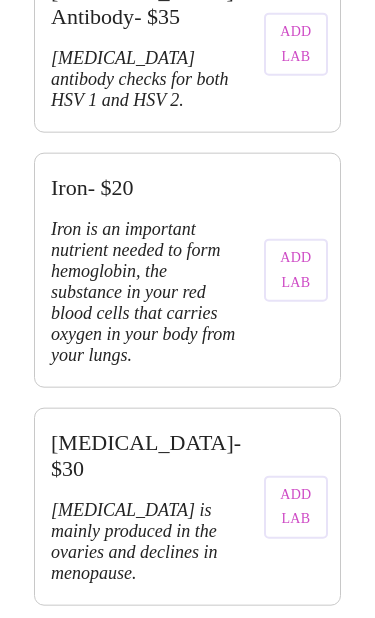 click on "Add Lab" at bounding box center (296, 1187) 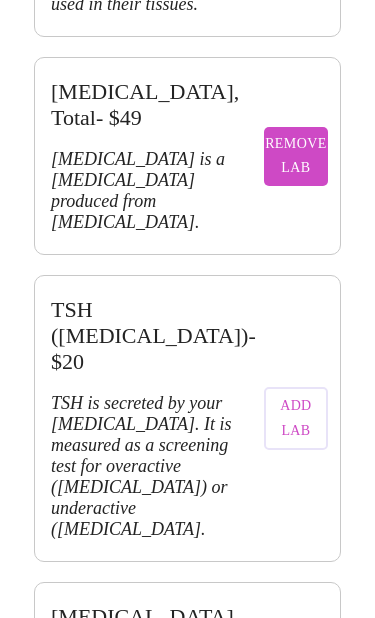 scroll, scrollTop: 7325, scrollLeft: 0, axis: vertical 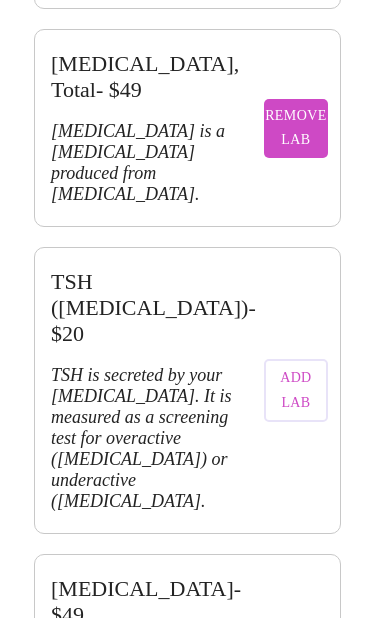 click on "Purchase Labs" at bounding box center (257, 1592) 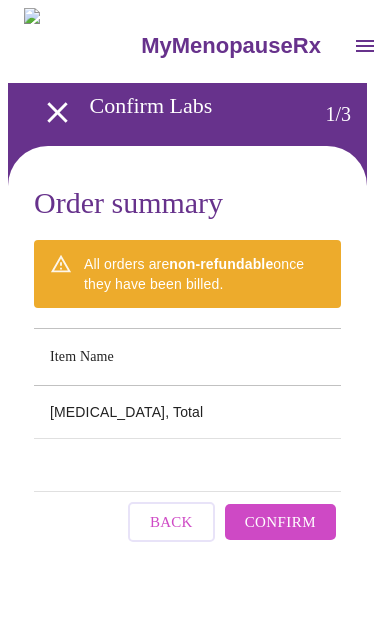 scroll, scrollTop: 0, scrollLeft: 0, axis: both 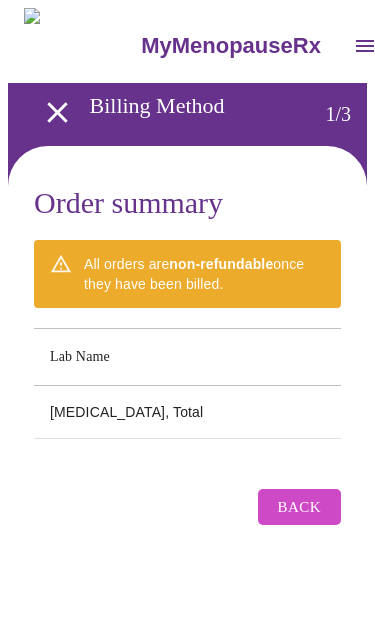 click on "Back" at bounding box center [299, 507] 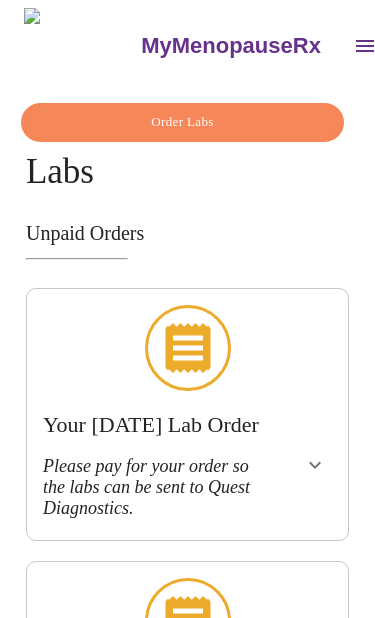 click 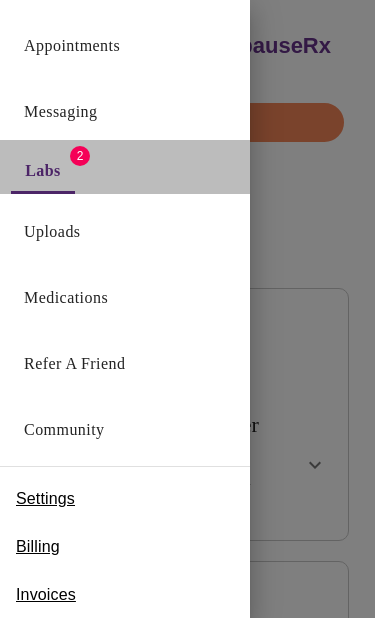 click on "Labs 2" at bounding box center [125, 167] 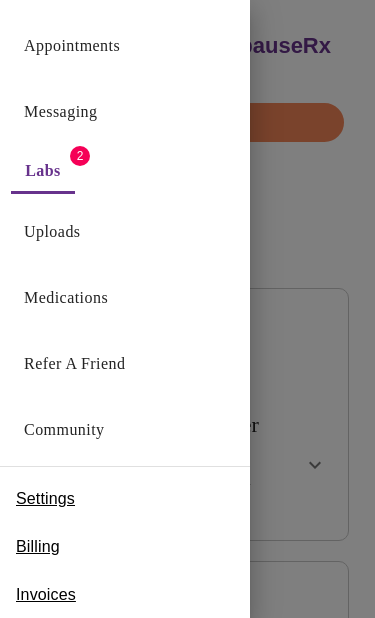click on "Labs" at bounding box center [43, 171] 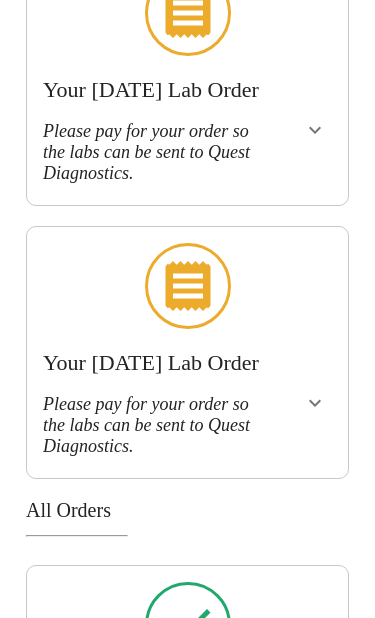 scroll, scrollTop: 368, scrollLeft: 0, axis: vertical 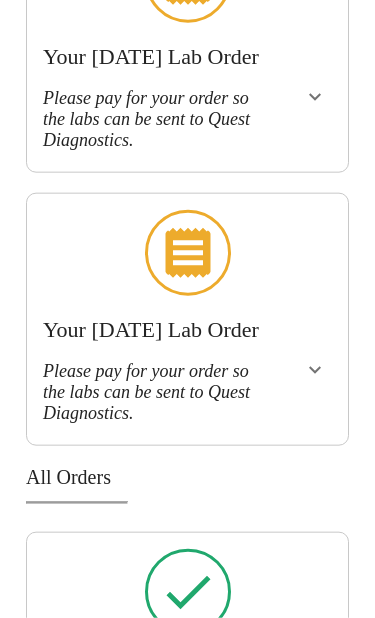 click at bounding box center (315, 370) 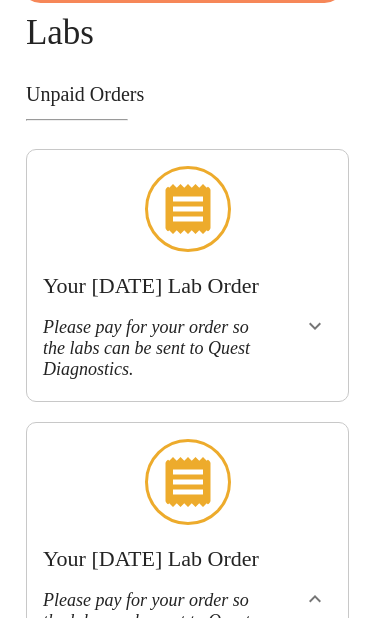 scroll, scrollTop: 126, scrollLeft: 0, axis: vertical 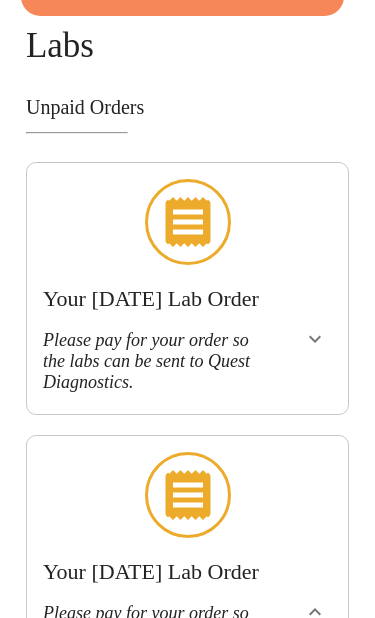 click at bounding box center [315, 339] 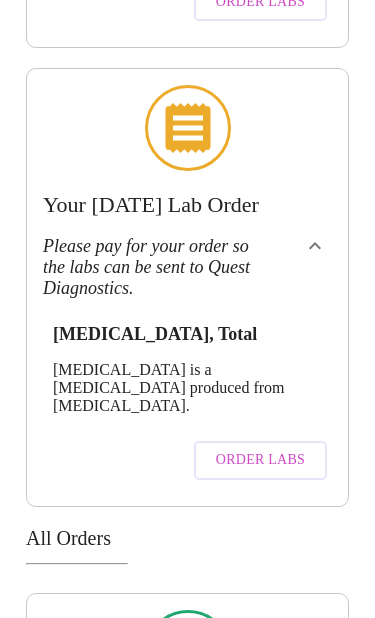 scroll, scrollTop: 677, scrollLeft: 0, axis: vertical 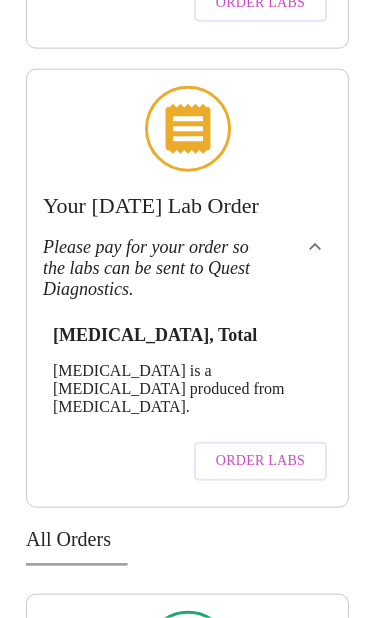 click on "Order Labs" at bounding box center [260, 461] 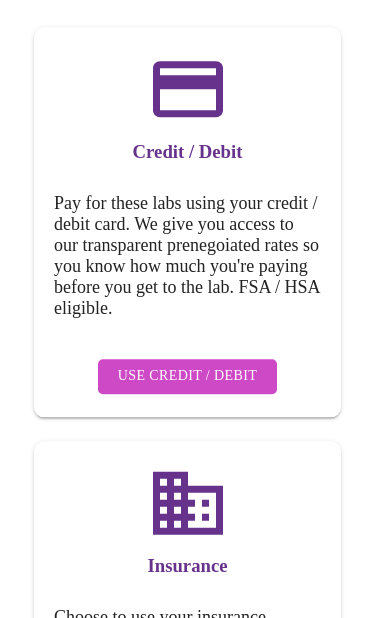 scroll, scrollTop: 381, scrollLeft: 0, axis: vertical 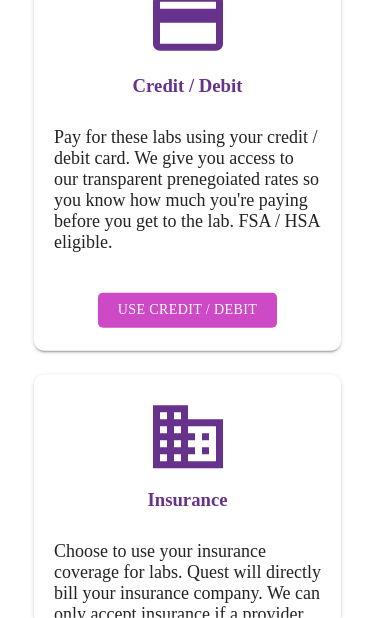 click on "Use Credit / Debit" at bounding box center [188, 310] 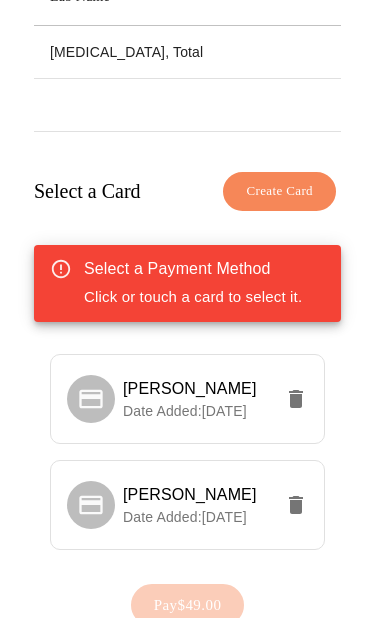 scroll, scrollTop: 376, scrollLeft: 0, axis: vertical 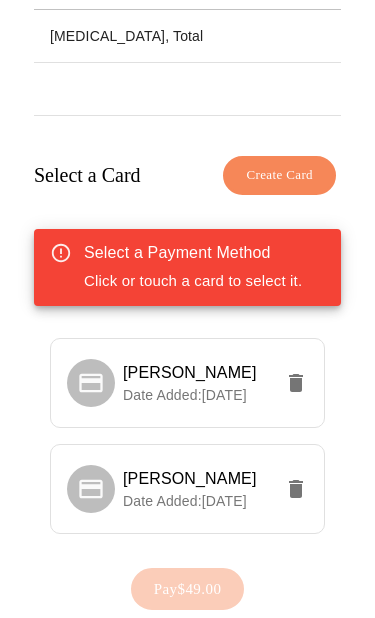 click on "Select a Payment Method Click or touch a card to select it." at bounding box center (187, 267) 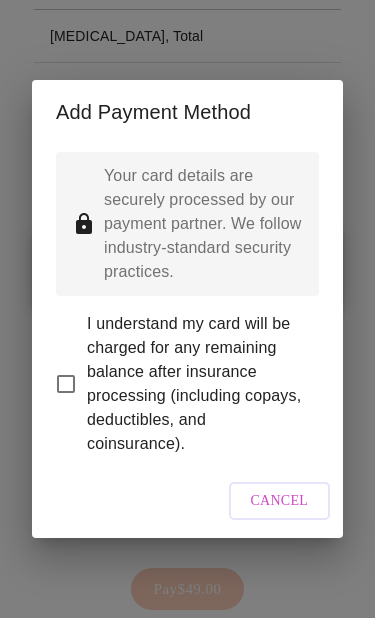click on "I understand my card will be charged for any remaining balance after insurance processing (including copays, deductibles, and coinsurance)." at bounding box center (66, 384) 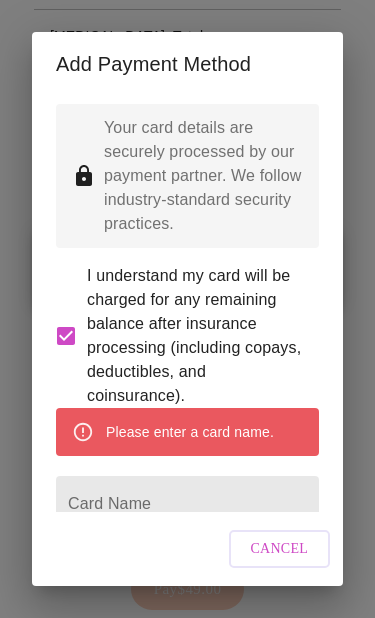 click on "Card Name" at bounding box center [187, 504] 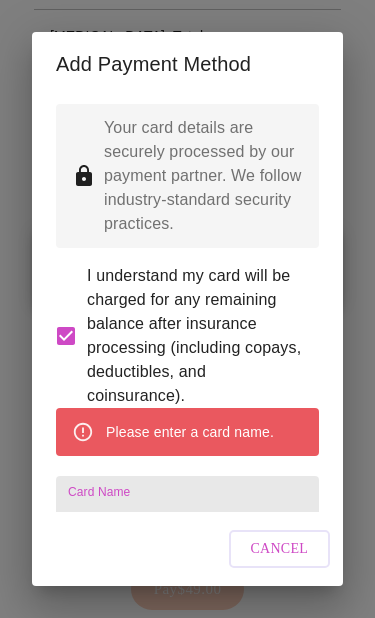 scroll, scrollTop: 462, scrollLeft: 0, axis: vertical 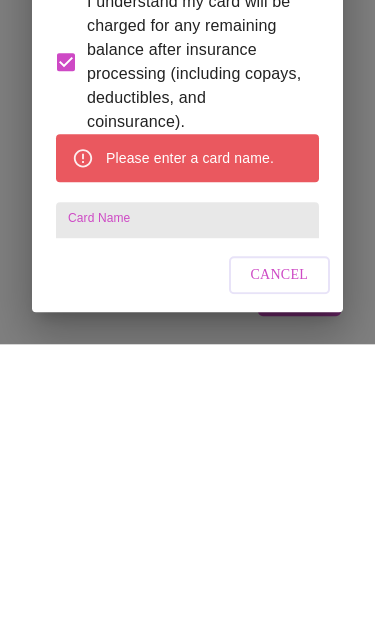 type on "Shannon Basco" 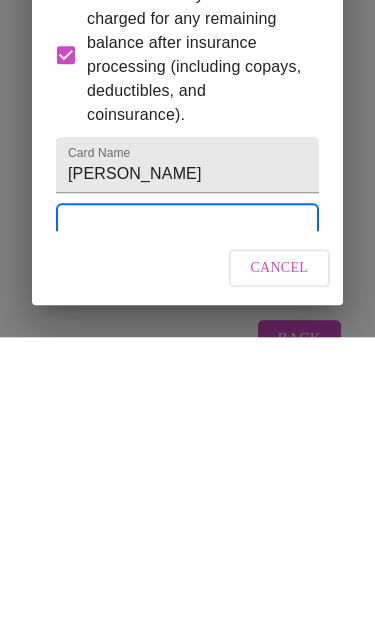 scroll, scrollTop: 467, scrollLeft: 0, axis: vertical 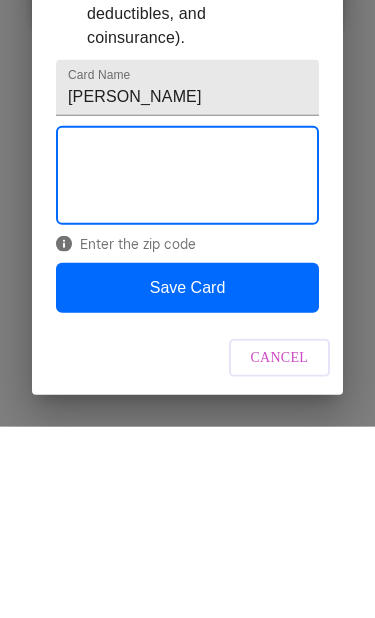 click on "Save Card" at bounding box center (187, 479) 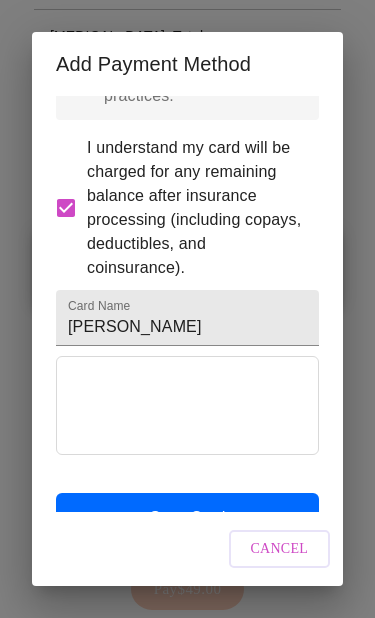 scroll, scrollTop: 0, scrollLeft: 0, axis: both 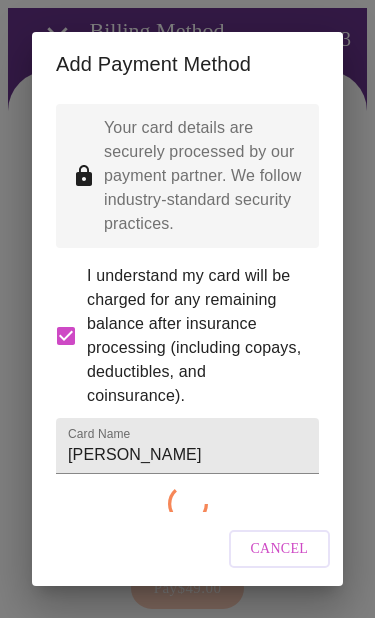 checkbox on "false" 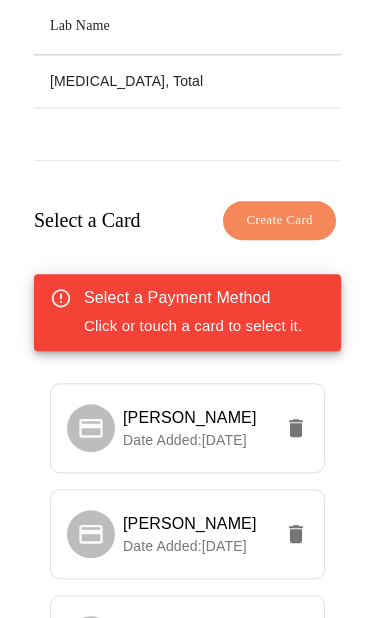 scroll, scrollTop: 0, scrollLeft: 0, axis: both 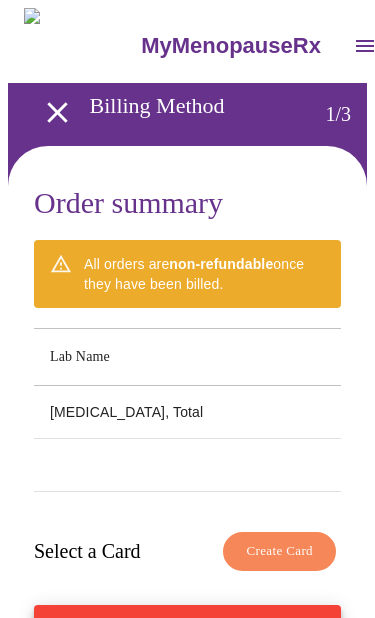 click 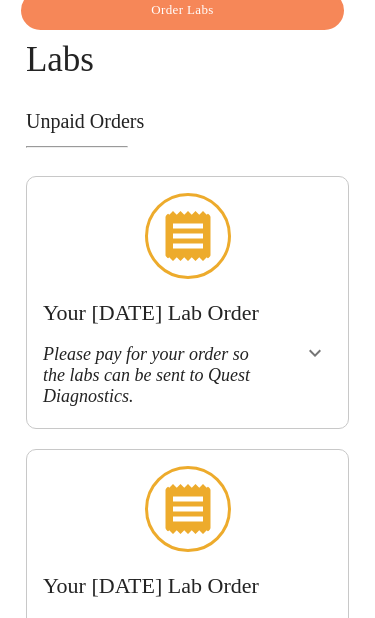 scroll, scrollTop: 0, scrollLeft: 0, axis: both 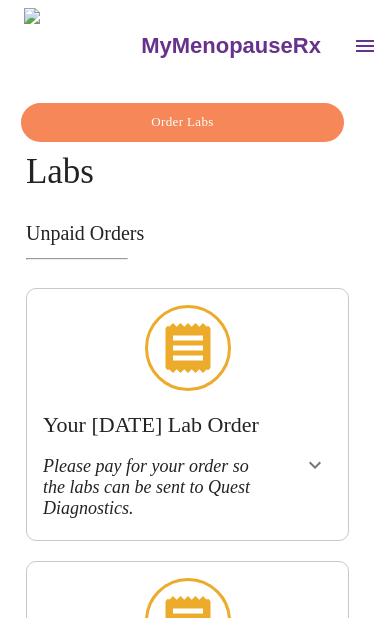 click on "Order Labs" at bounding box center [182, 122] 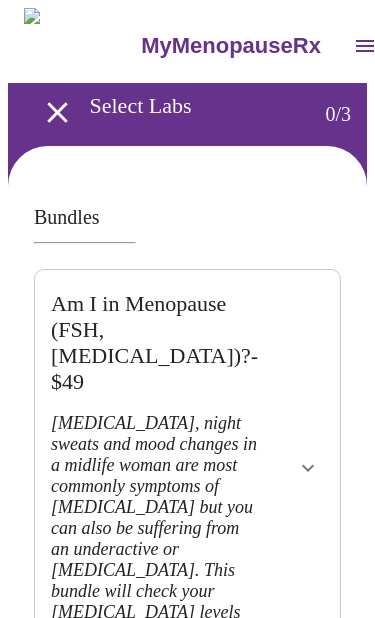 click 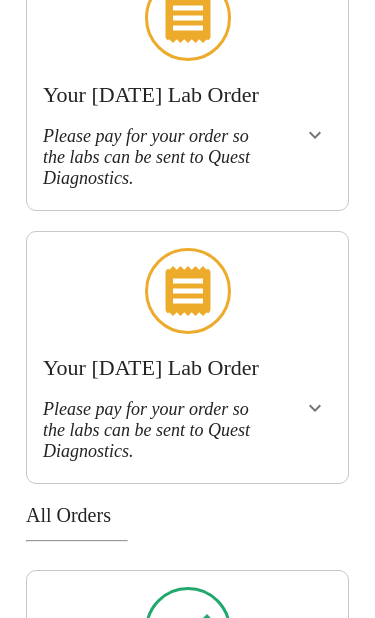 scroll, scrollTop: 465, scrollLeft: 0, axis: vertical 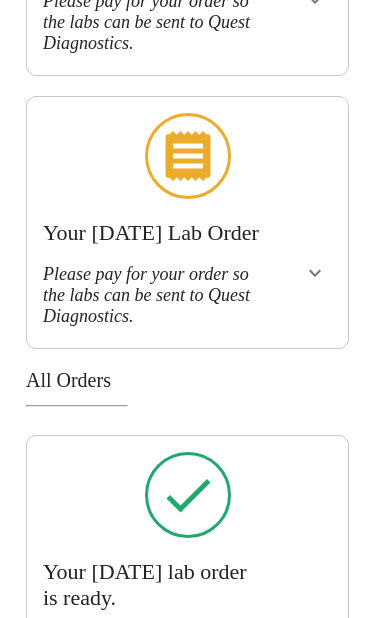 click at bounding box center (315, 273) 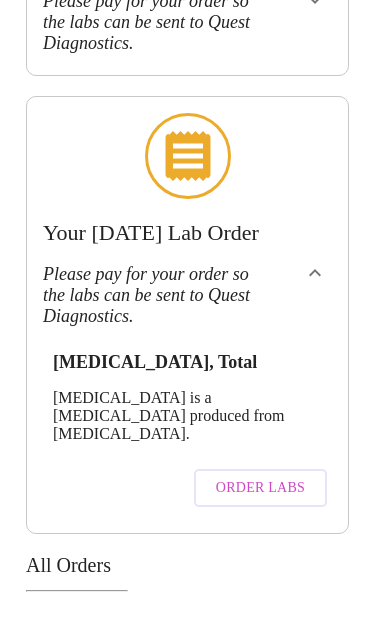 click on "Order Labs" at bounding box center (260, 488) 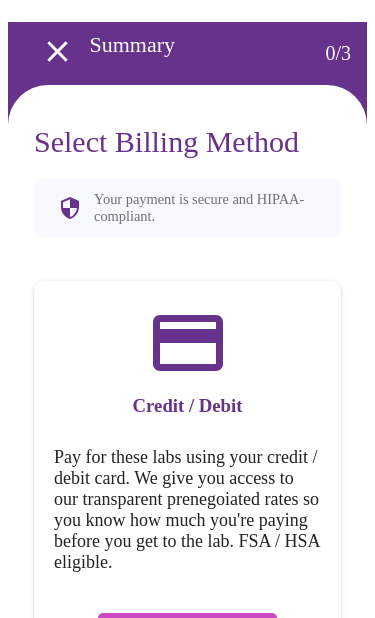 scroll, scrollTop: 0, scrollLeft: 0, axis: both 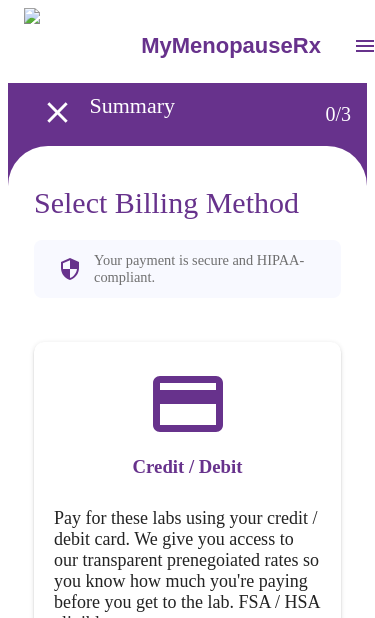 click 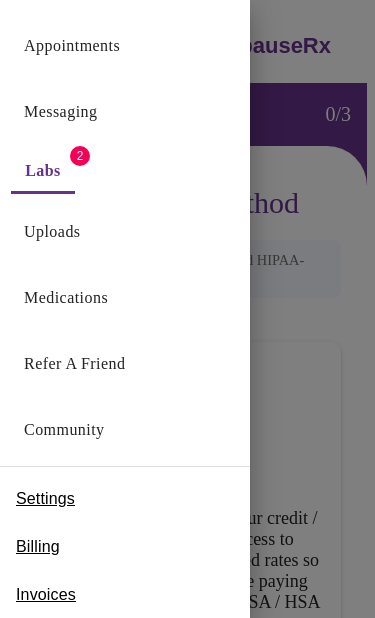 click on "Labs" at bounding box center (43, 171) 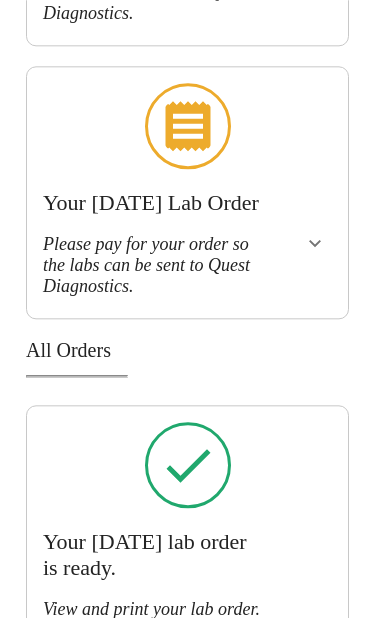 scroll, scrollTop: 493, scrollLeft: 0, axis: vertical 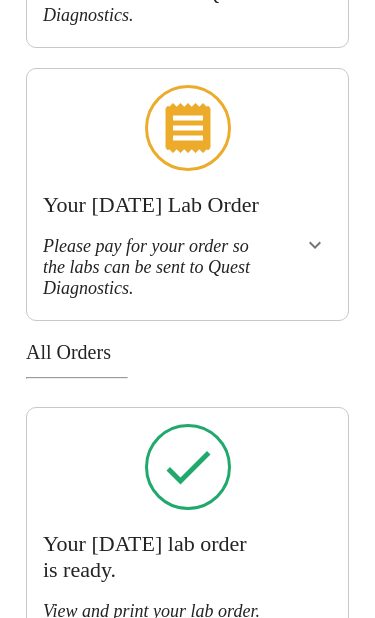click 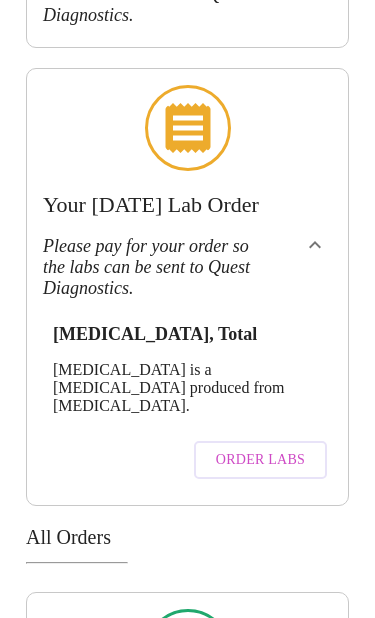 click on "Order Labs" at bounding box center (260, 460) 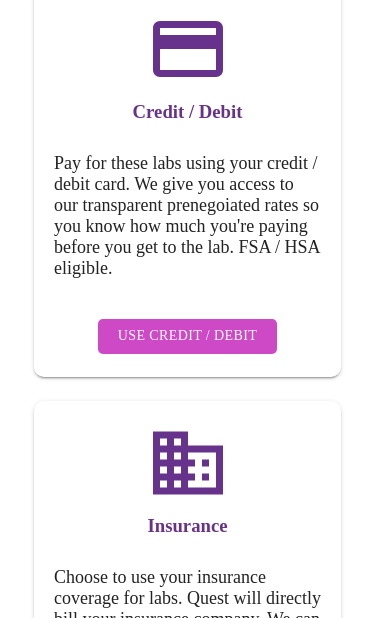 scroll, scrollTop: 391, scrollLeft: 0, axis: vertical 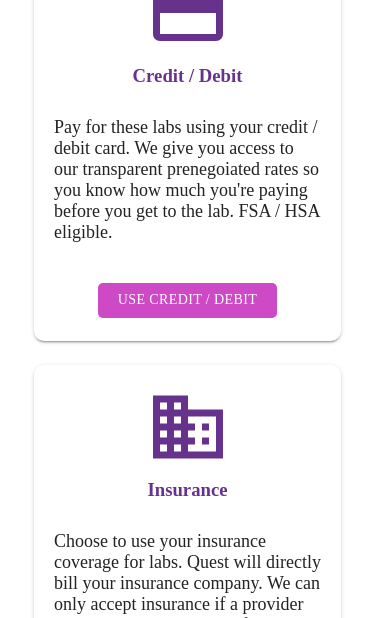 click on "Use Credit / Debit" at bounding box center (188, 300) 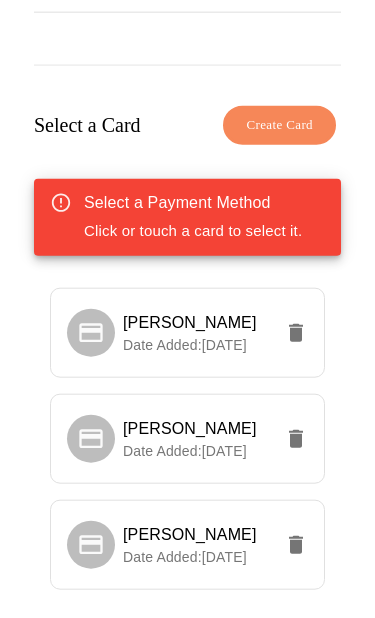 scroll, scrollTop: 449, scrollLeft: 0, axis: vertical 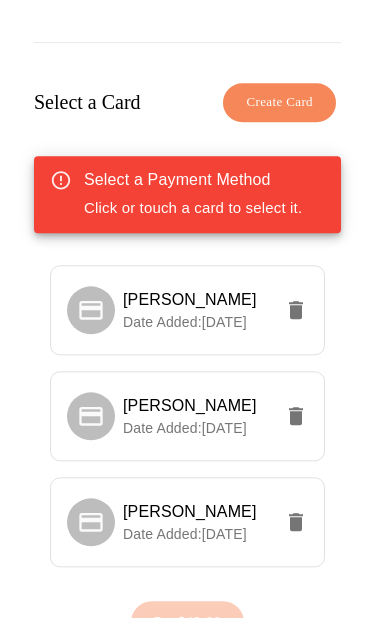 click on "Shannon basco" at bounding box center [190, 299] 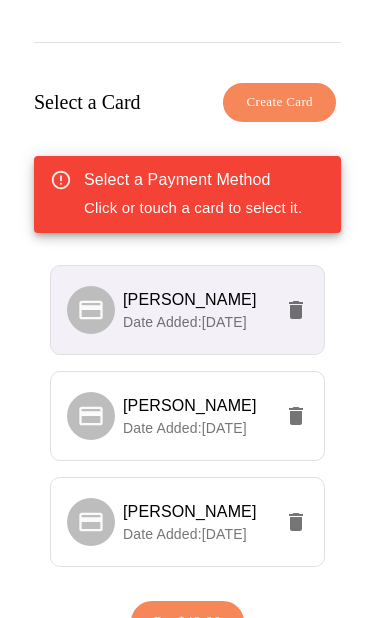 click on "Shannon Basco" at bounding box center (190, 511) 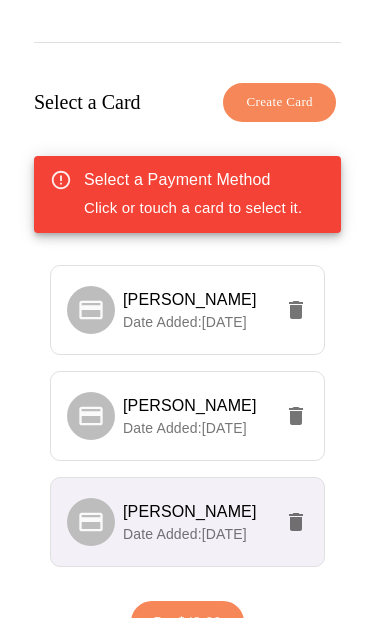 click on "Pay  $49.00" at bounding box center (188, 622) 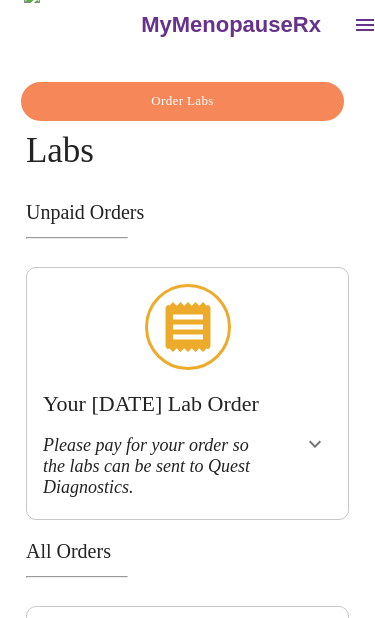 scroll, scrollTop: 0, scrollLeft: 0, axis: both 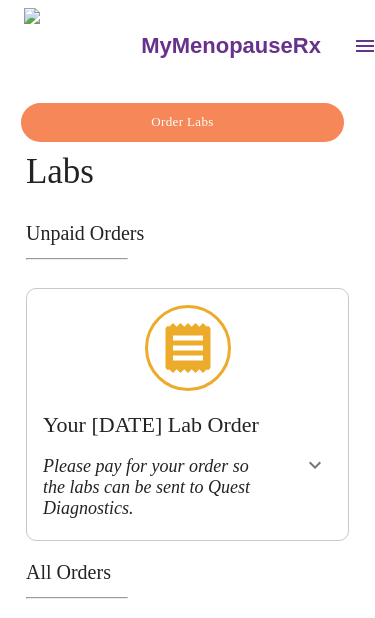 click 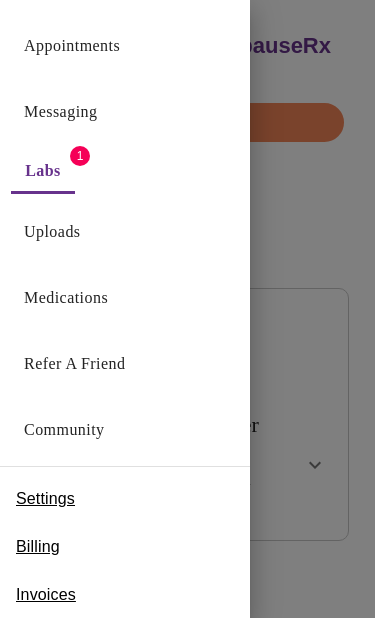 click on "Messaging" at bounding box center (125, 107) 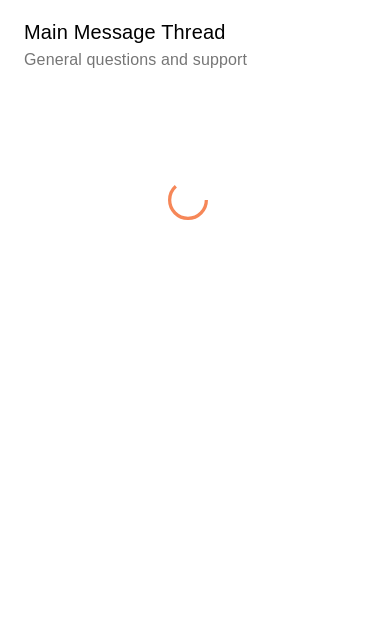 scroll, scrollTop: 265, scrollLeft: 0, axis: vertical 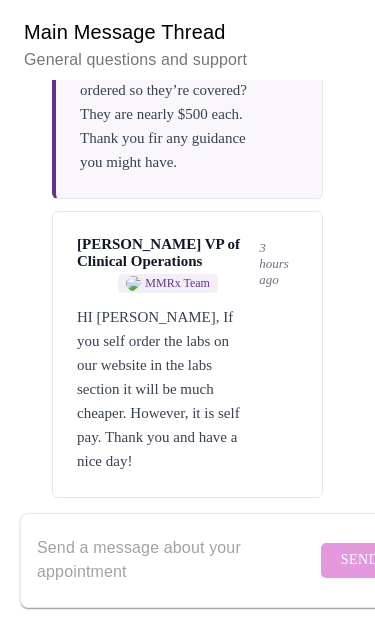 click at bounding box center [176, 560] 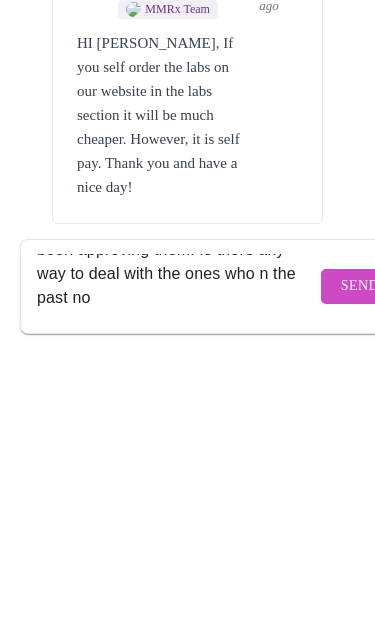 scroll, scrollTop: 85, scrollLeft: 0, axis: vertical 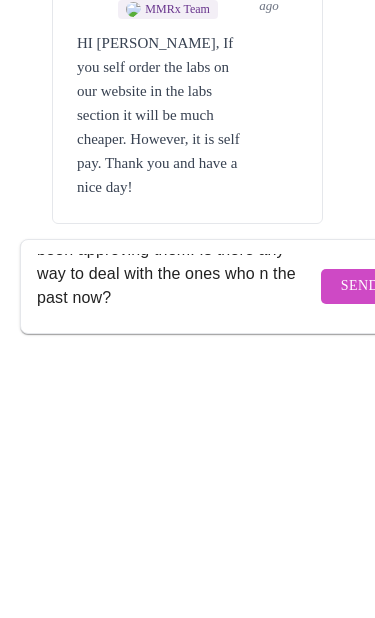 click on "I didn’t know that’s what I should be doing and as I said my doctor has been approving them. Is there any way to deal with the ones who n the past now?" at bounding box center (176, 560) 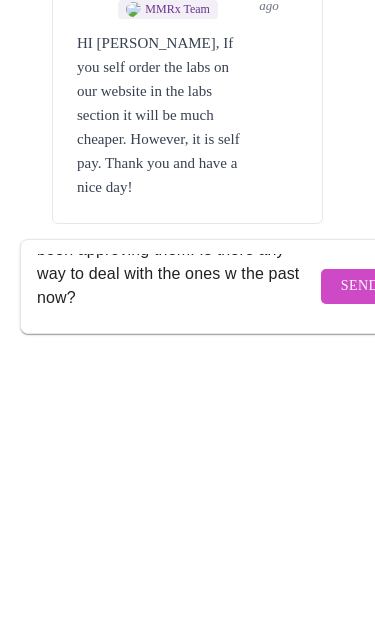 scroll, scrollTop: 72, scrollLeft: 0, axis: vertical 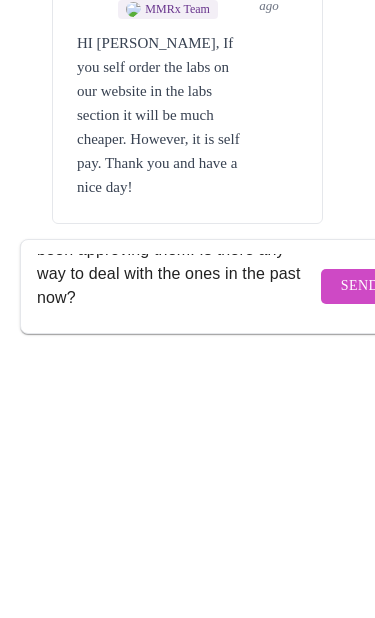type on "I didn’t know that’s what I should be doing and as I said my doctor has been approving them. Is there any way to deal with the ones in the past now?" 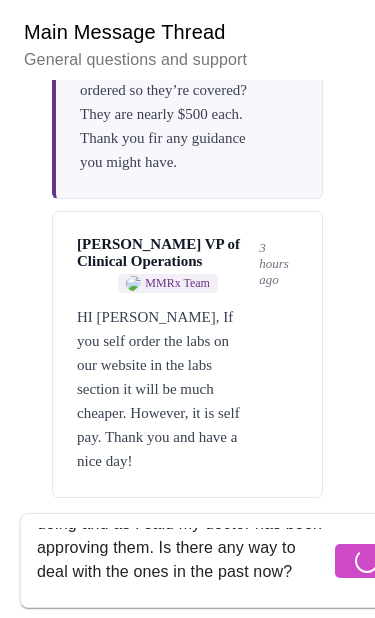 type 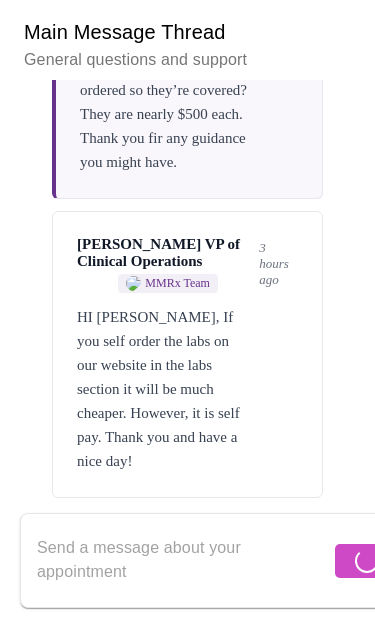 scroll, scrollTop: 0, scrollLeft: 0, axis: both 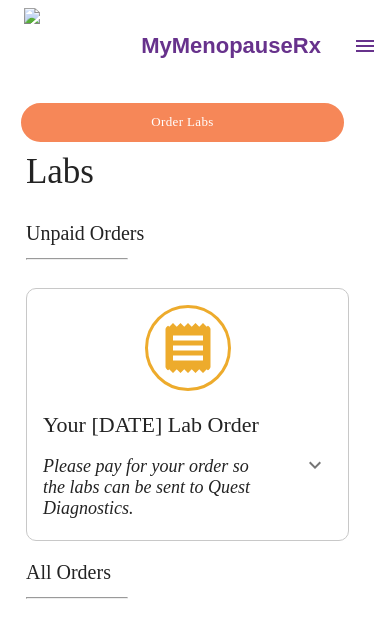 click 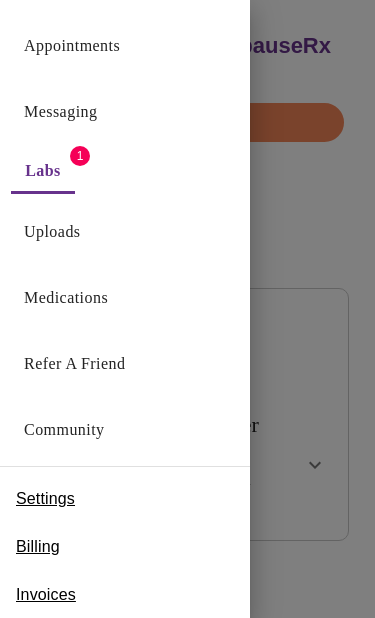 click on "Appointments" at bounding box center [72, 46] 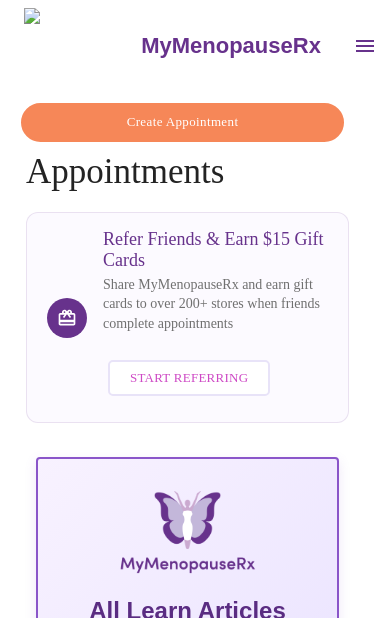 scroll, scrollTop: 0, scrollLeft: 377, axis: horizontal 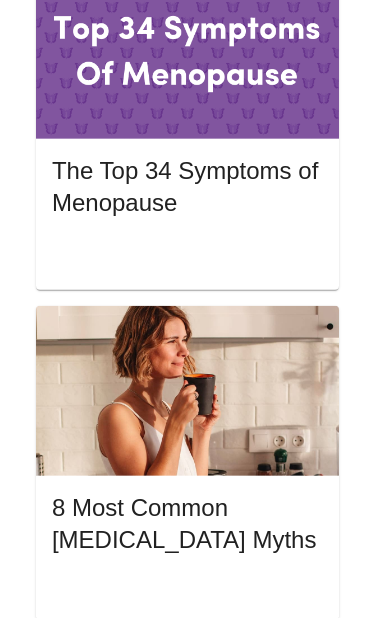 click on "View Appointment" at bounding box center (251, 2242) 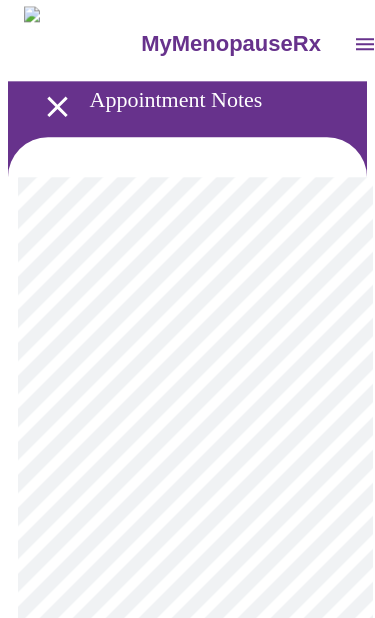 scroll, scrollTop: 1, scrollLeft: 0, axis: vertical 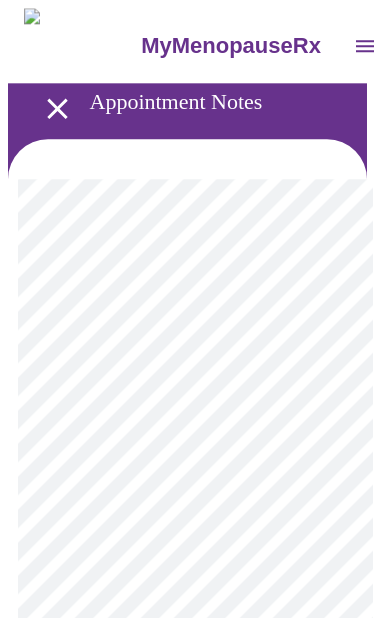 click at bounding box center (365, 46) 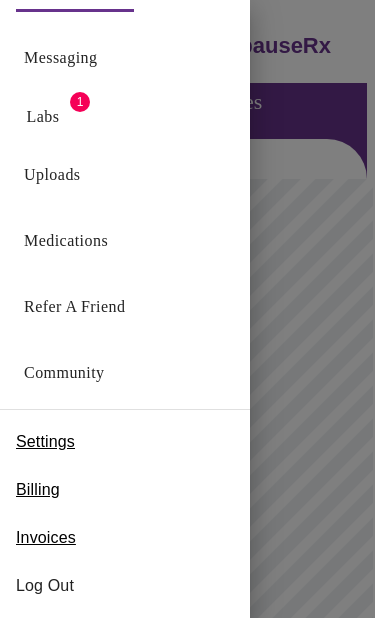 scroll, scrollTop: 57, scrollLeft: 0, axis: vertical 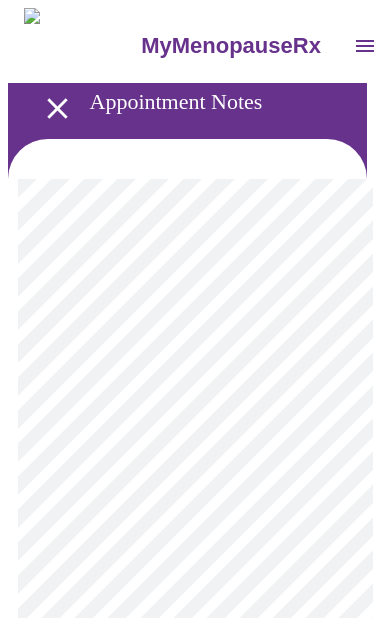 click 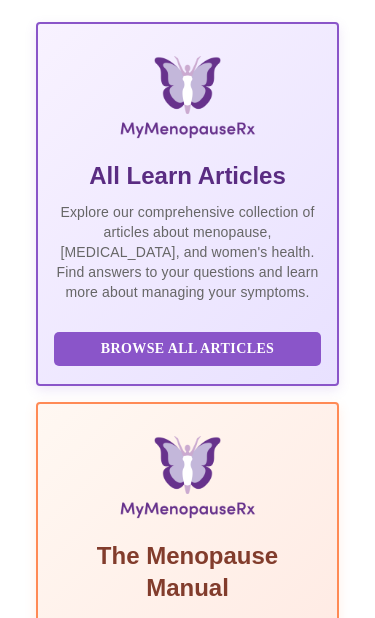 scroll, scrollTop: 373, scrollLeft: 0, axis: vertical 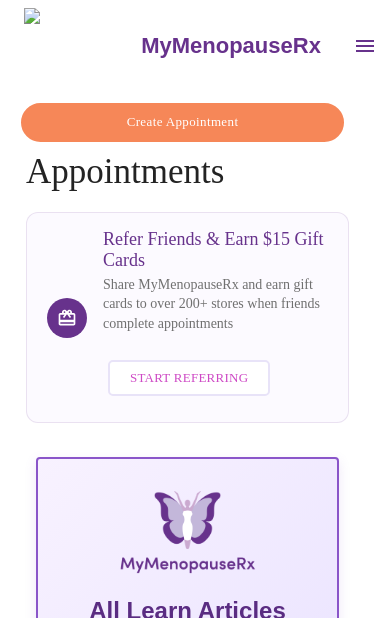 click on "Create Appointment" at bounding box center [182, 122] 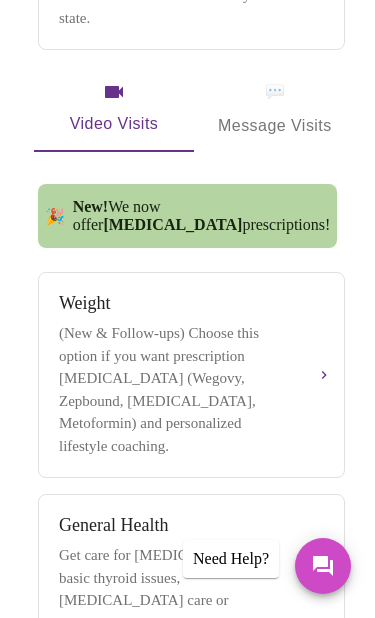 scroll, scrollTop: 896, scrollLeft: 0, axis: vertical 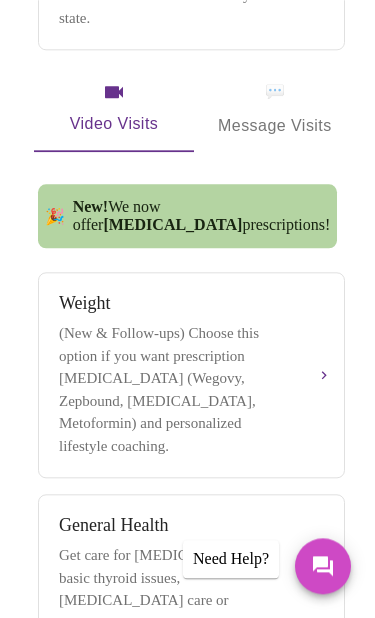 click on "(New & Follow-ups) Choose this option if you want prescription weight management (Wegovy, Zepbound, Contrave, Metoformin) and personalized lifestyle coaching." at bounding box center (175, 389) 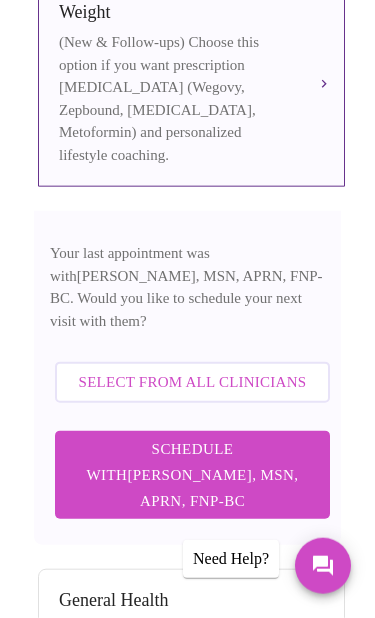 scroll, scrollTop: 1215, scrollLeft: 0, axis: vertical 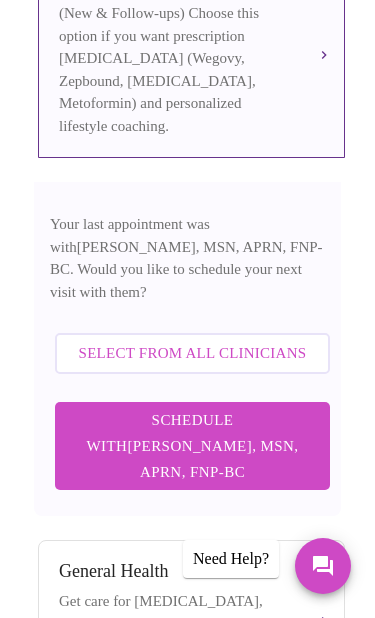 click on "Schedule with  Larissa Wright, MSN, APRN, FNP-BC" at bounding box center (192, 446) 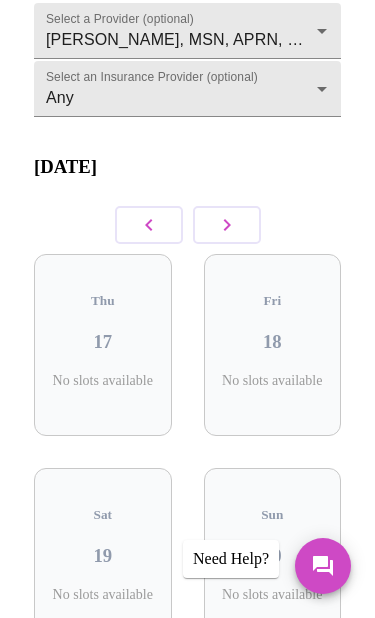 scroll, scrollTop: 180, scrollLeft: 0, axis: vertical 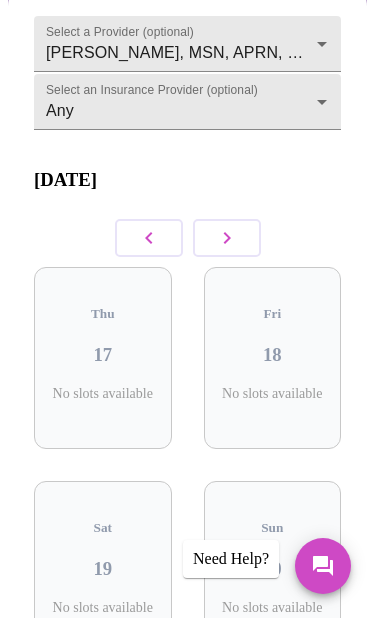 click 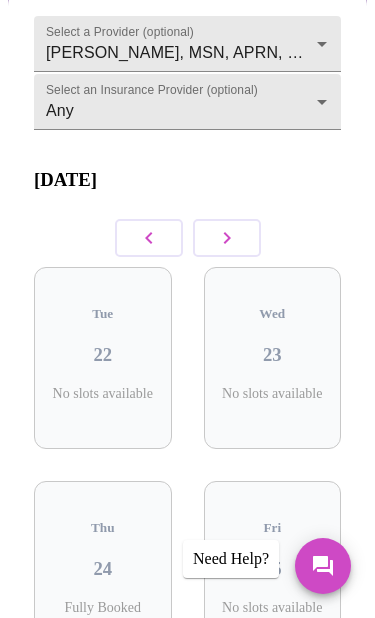 click 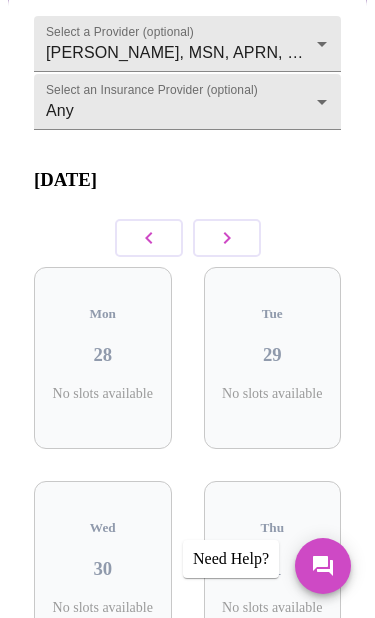 click at bounding box center (227, 238) 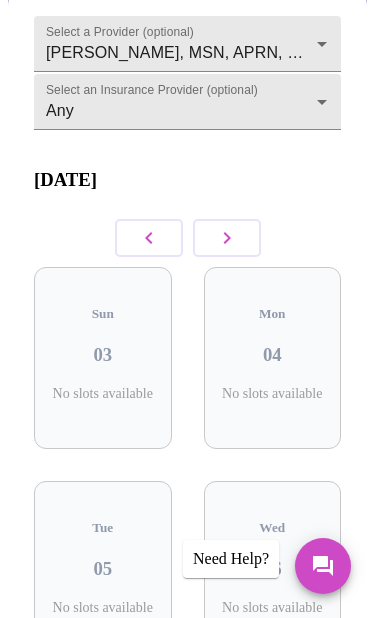 click at bounding box center (227, 238) 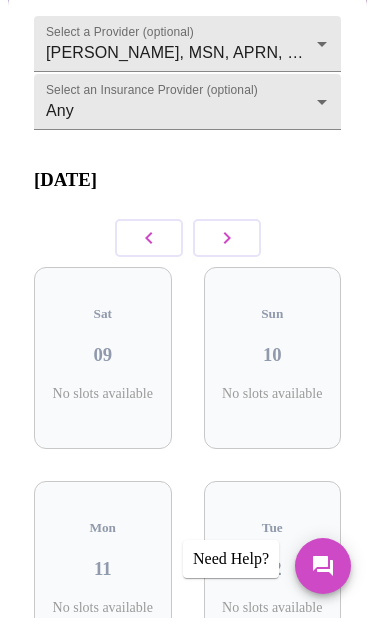 click 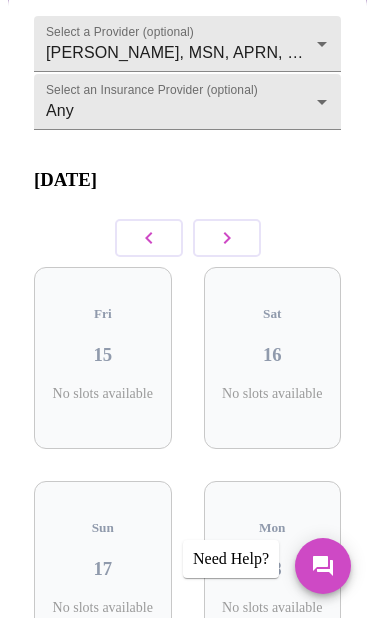 click 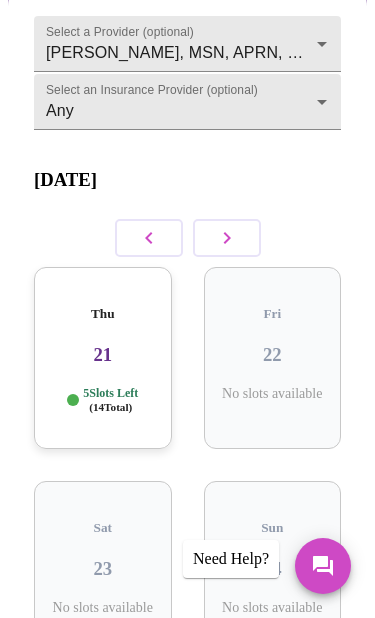 click 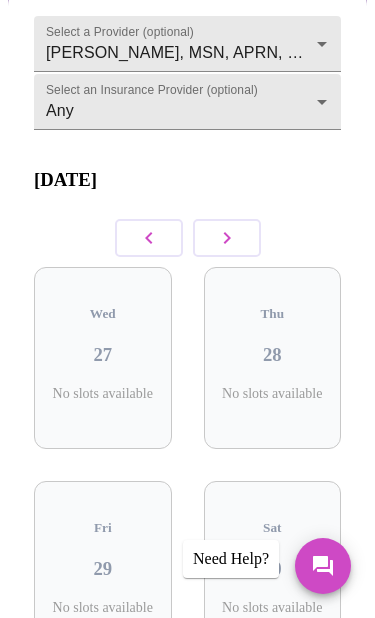 click 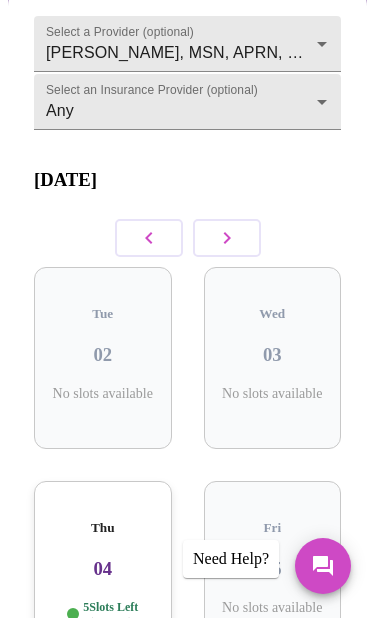 click 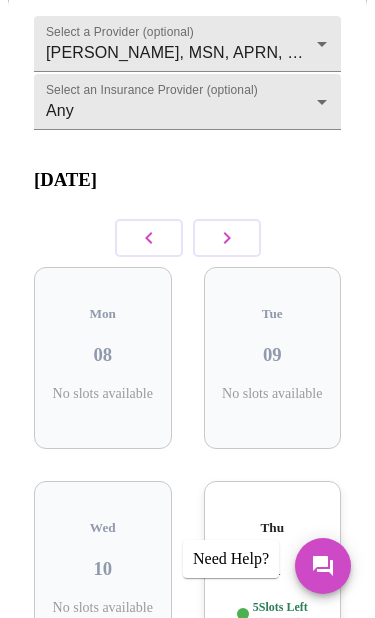 click at bounding box center [149, 238] 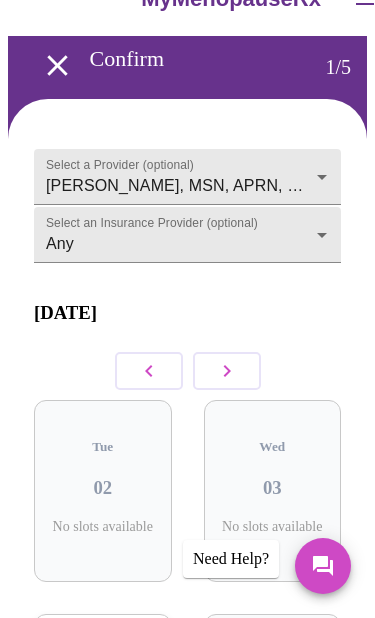 scroll, scrollTop: 0, scrollLeft: 0, axis: both 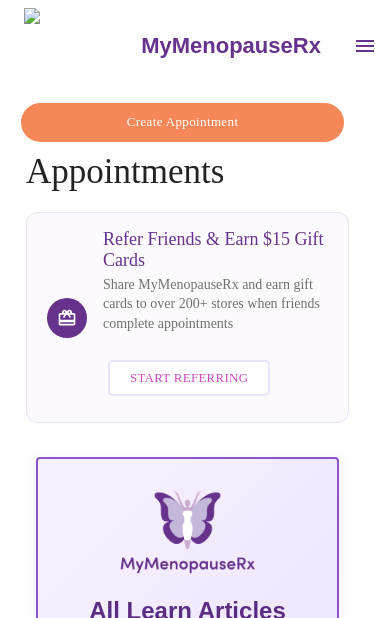 click on "MyMenopauseRx" at bounding box center (187, 45) 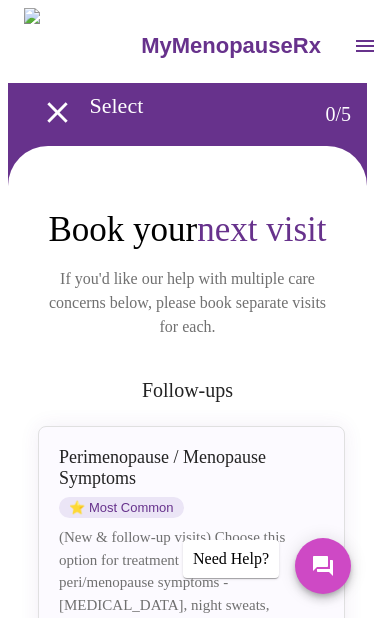 click on "Book your  next visit If you'd like our help with multiple care concerns below, please book separate visits for each. Follow-ups Perimenopause / Menopause Symptoms  ⭐  Most Common (New & follow-up visits) Choose this option for treatment of peri/menopause symptoms - hot flashes, night sweats, sleep, mood, libido, vaginal dryness, periods and more.  Testosterone Gel/Cream - Obtain a new prescription/refill  Choose this option if you would like a prescription for testosterone gel or cream. This appt ensures your clinician has a DEA license in your state.   Video Visits 💬 Message Visits 🎉 New!  We now offer  testosterone  prescriptions! Weight (New & Follow-ups) Choose this option if you want prescription weight management (Wegovy, Zepbound, Contrave, Metoformin) and personalized lifestyle coaching.  General Health Get care for pre-diabetes, basic thyroid issues, cholesterol care or bone health.  Infections: UTI / Yeast / Vaginal Infection / Herpes / STD Hair Loss - Hormonal" at bounding box center [187, 1078] 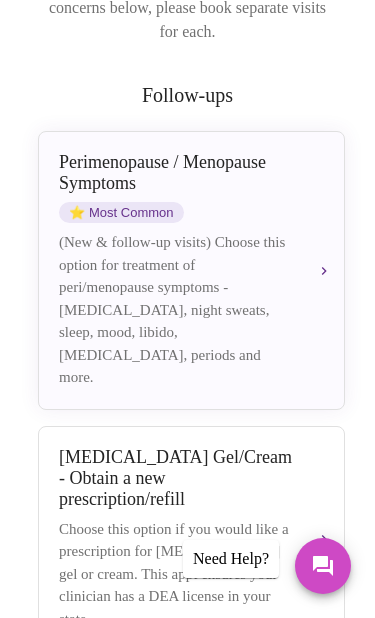 scroll, scrollTop: 301, scrollLeft: 0, axis: vertical 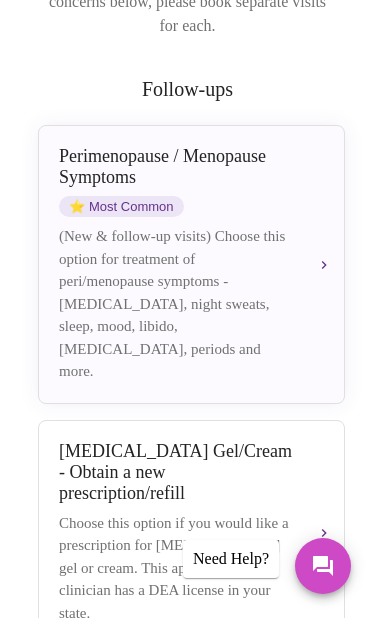 click on "(New & follow-up visits) Choose this option for treatment of peri/menopause symptoms - hot flashes, night sweats, sleep, mood, libido, vaginal dryness, periods and more." at bounding box center [175, 304] 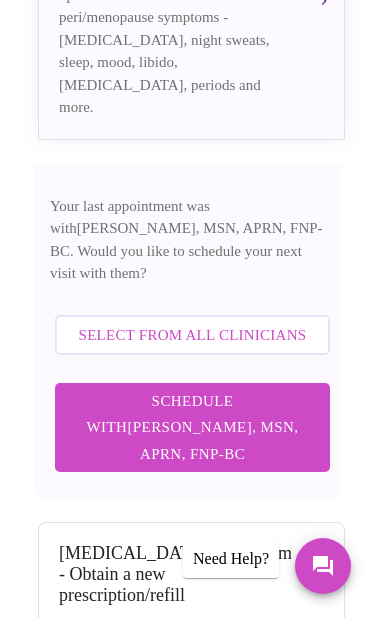 scroll, scrollTop: 570, scrollLeft: 0, axis: vertical 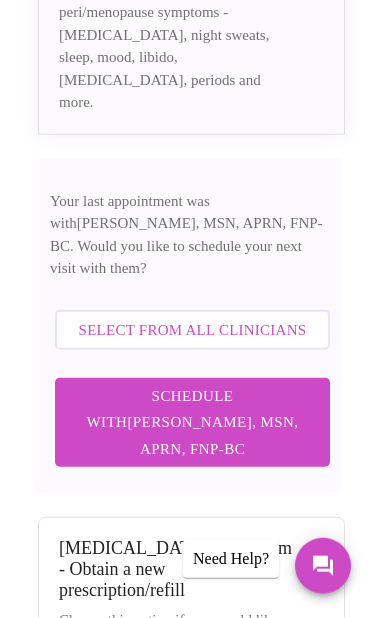 click on "Select from All Clinicians" at bounding box center [192, 330] 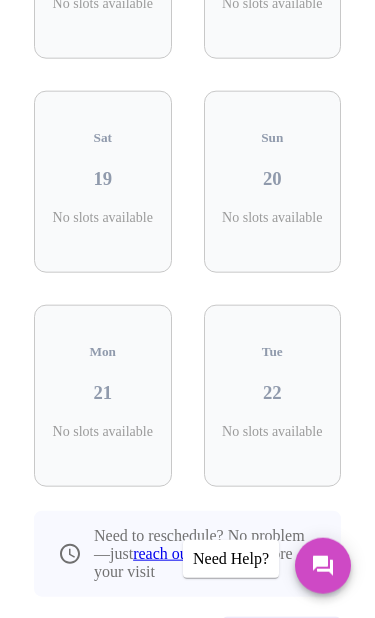 scroll, scrollTop: 546, scrollLeft: 0, axis: vertical 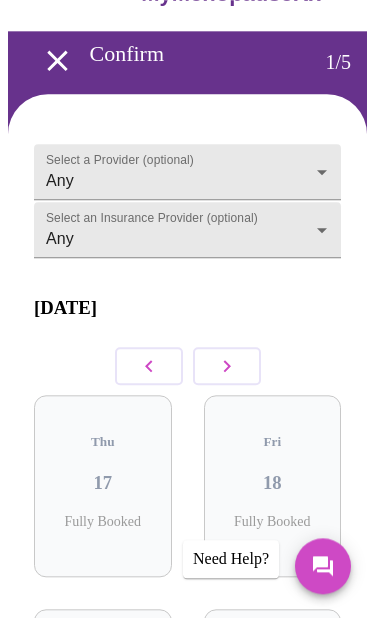 click 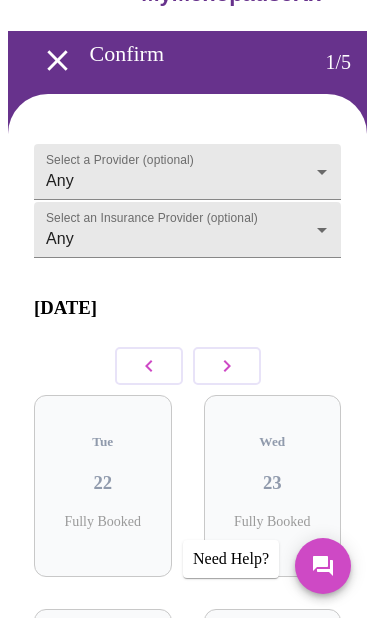 click at bounding box center [227, 366] 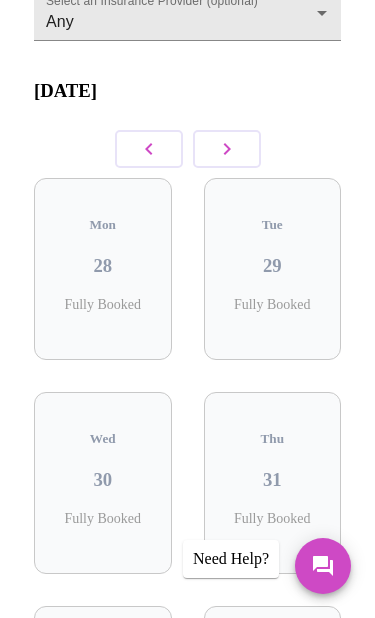 scroll, scrollTop: 290, scrollLeft: 0, axis: vertical 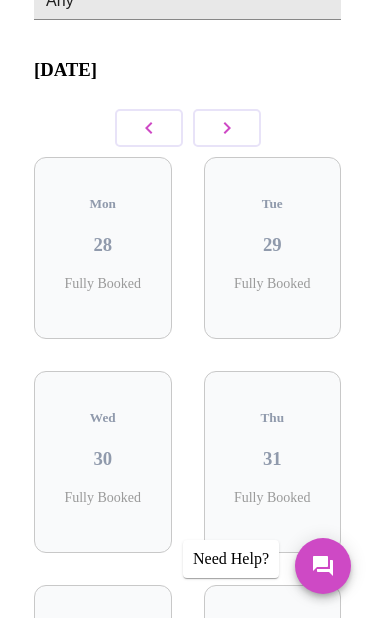 click 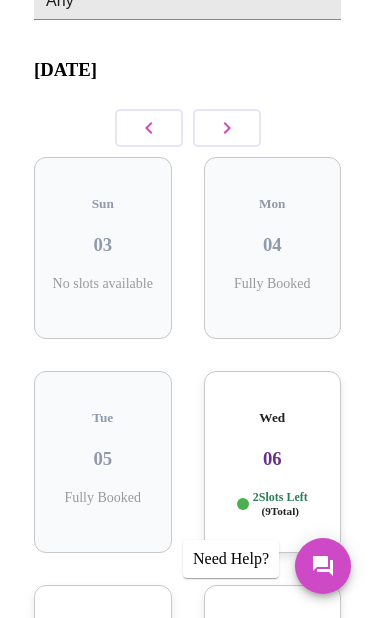 click on "06" at bounding box center (273, 459) 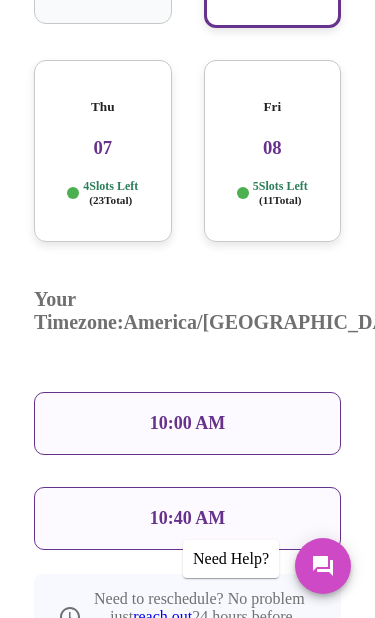 scroll, scrollTop: 819, scrollLeft: 0, axis: vertical 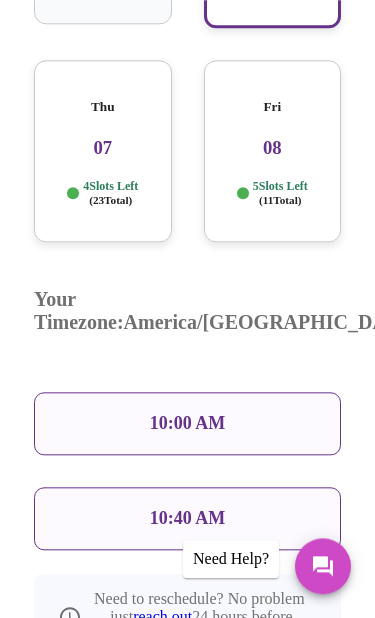 click on "10:40 AM" at bounding box center (187, 518) 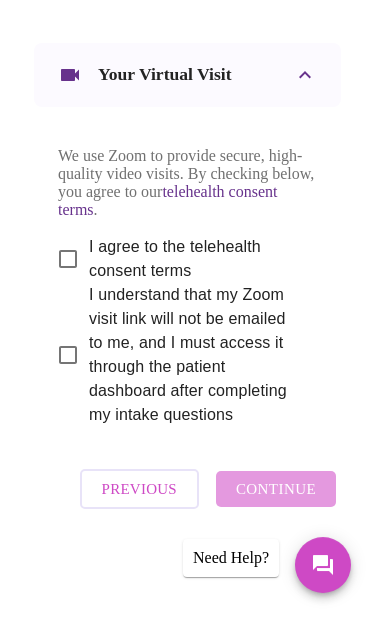 scroll, scrollTop: 1575, scrollLeft: 0, axis: vertical 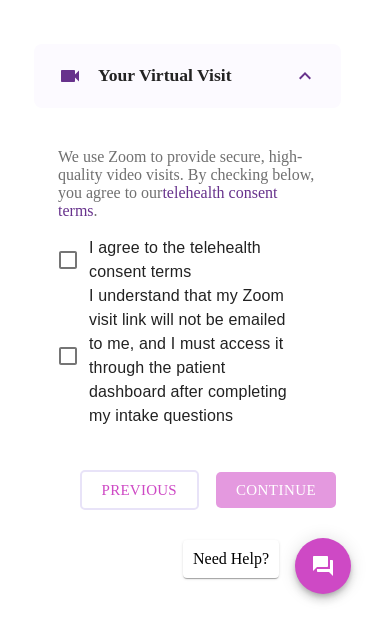 click on "I agree to the telehealth consent terms" at bounding box center [68, 260] 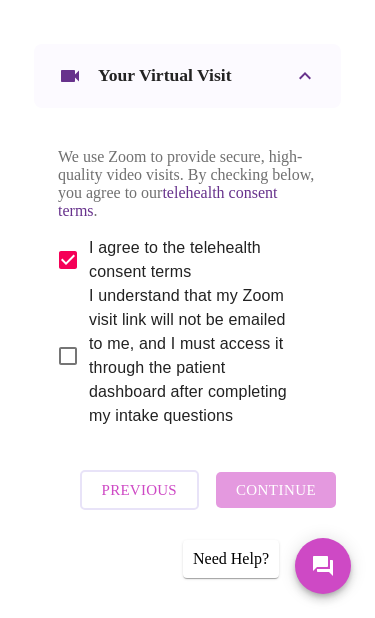 click on "I understand that my Zoom visit link will not be emailed to me, and I must access it through the patient dashboard after completing my intake questions" at bounding box center [68, 356] 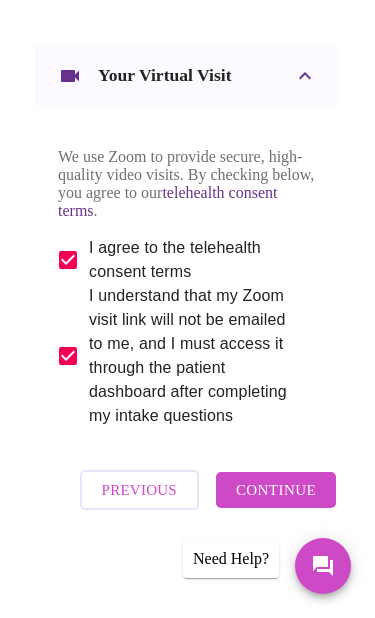 click on "Continue" at bounding box center (276, 490) 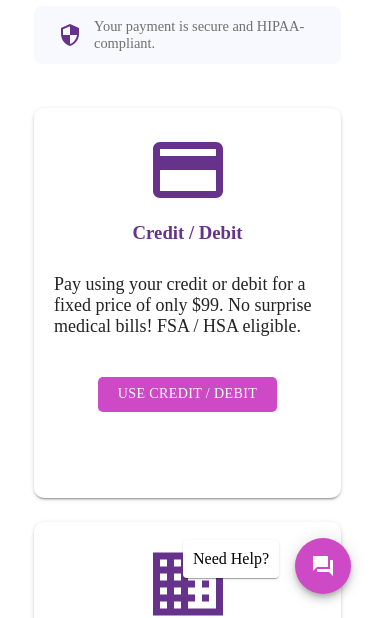 scroll, scrollTop: 234, scrollLeft: 0, axis: vertical 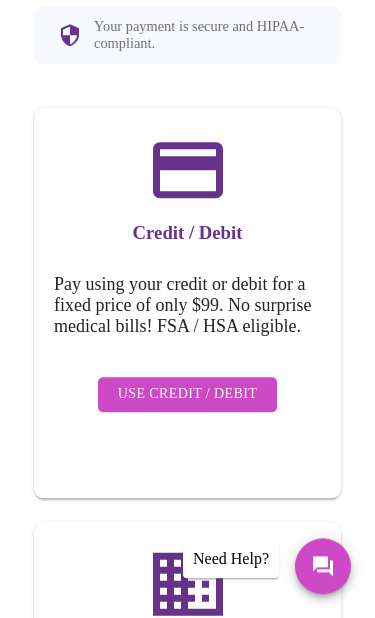 click on "Use Credit / Debit" at bounding box center [188, 394] 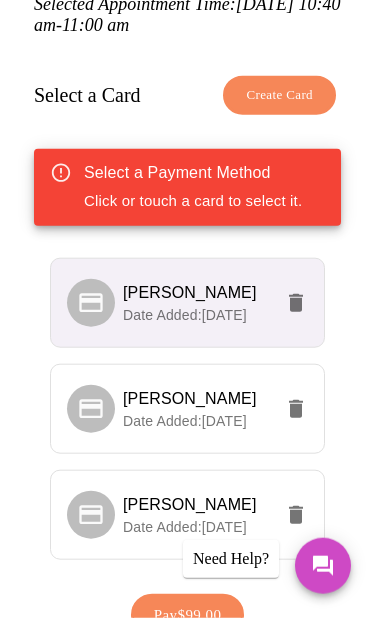 scroll, scrollTop: 238, scrollLeft: 0, axis: vertical 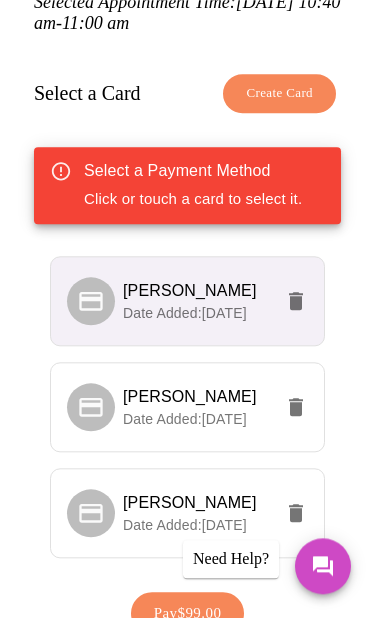 click on "Shannon basco" at bounding box center (197, 291) 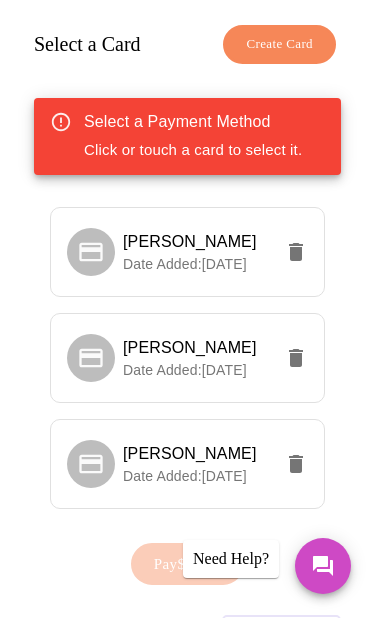 scroll, scrollTop: 357, scrollLeft: 0, axis: vertical 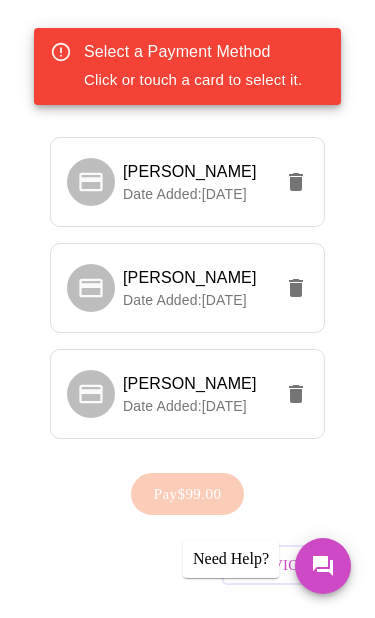 click on "Shannon basco" at bounding box center [190, 171] 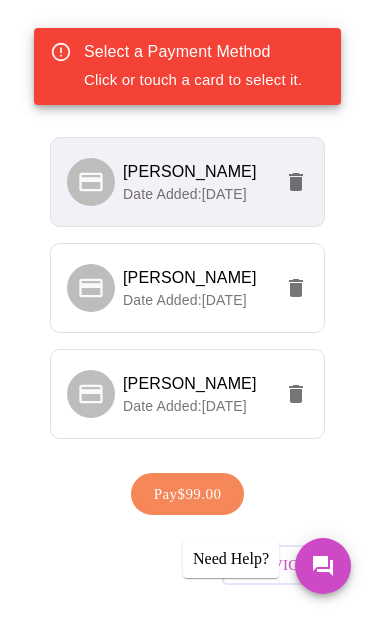 click on "Pay  $99.00" at bounding box center [188, 494] 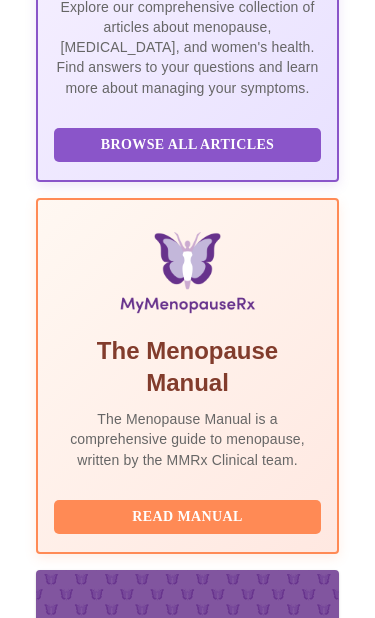 scroll, scrollTop: 0, scrollLeft: 0, axis: both 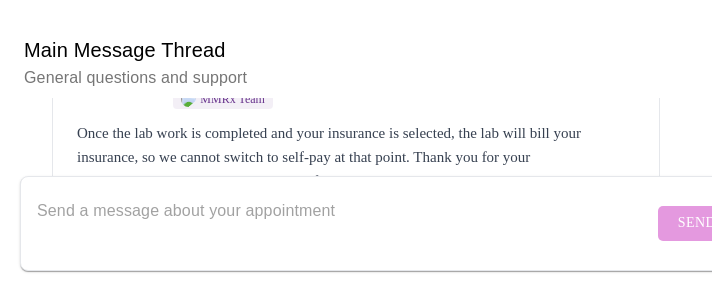 click on "Once the lab work is completed and your insurance is selected, the lab will bill your insurance, so we cannot switch to self-pay at that point. Thank you for your understanding, and please let us know if you have any questions. Have a great day!" at bounding box center (356, 157) 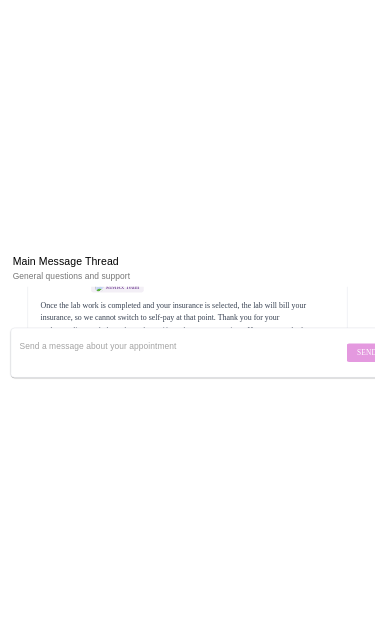 scroll, scrollTop: 0, scrollLeft: 0, axis: both 